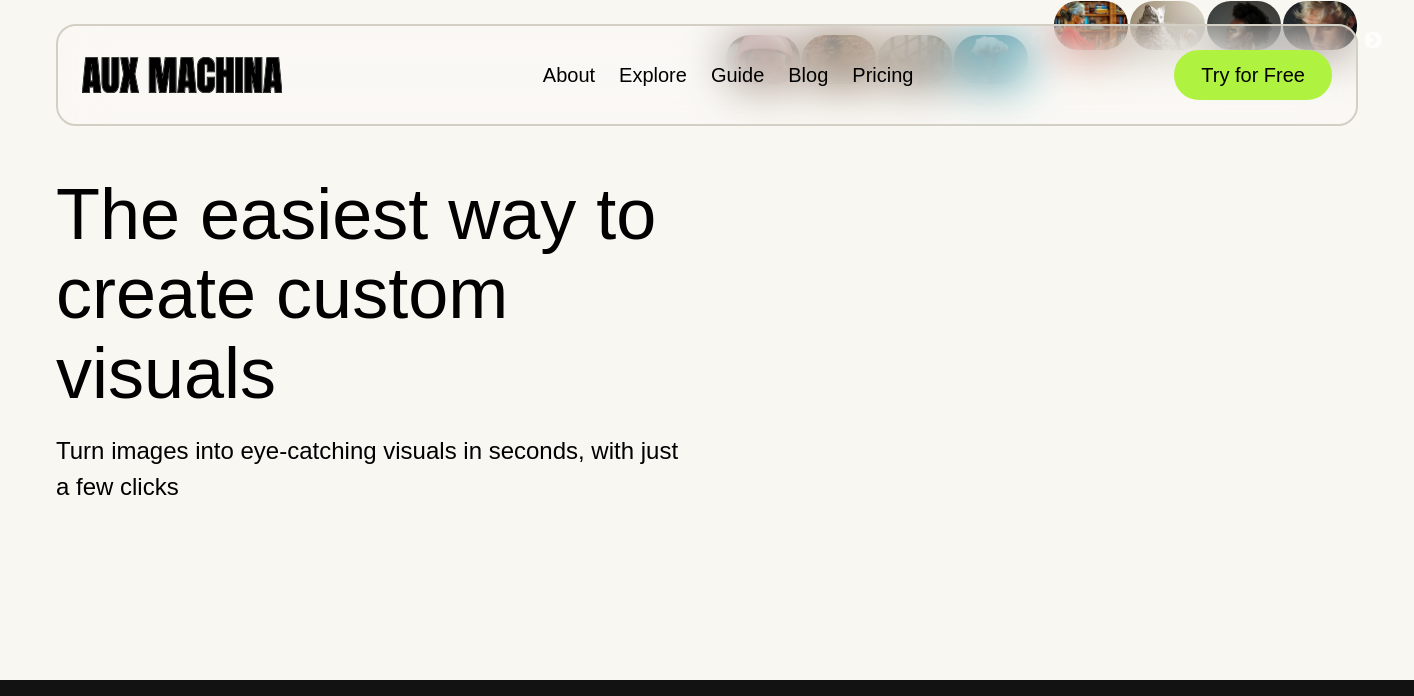 scroll, scrollTop: 0, scrollLeft: 0, axis: both 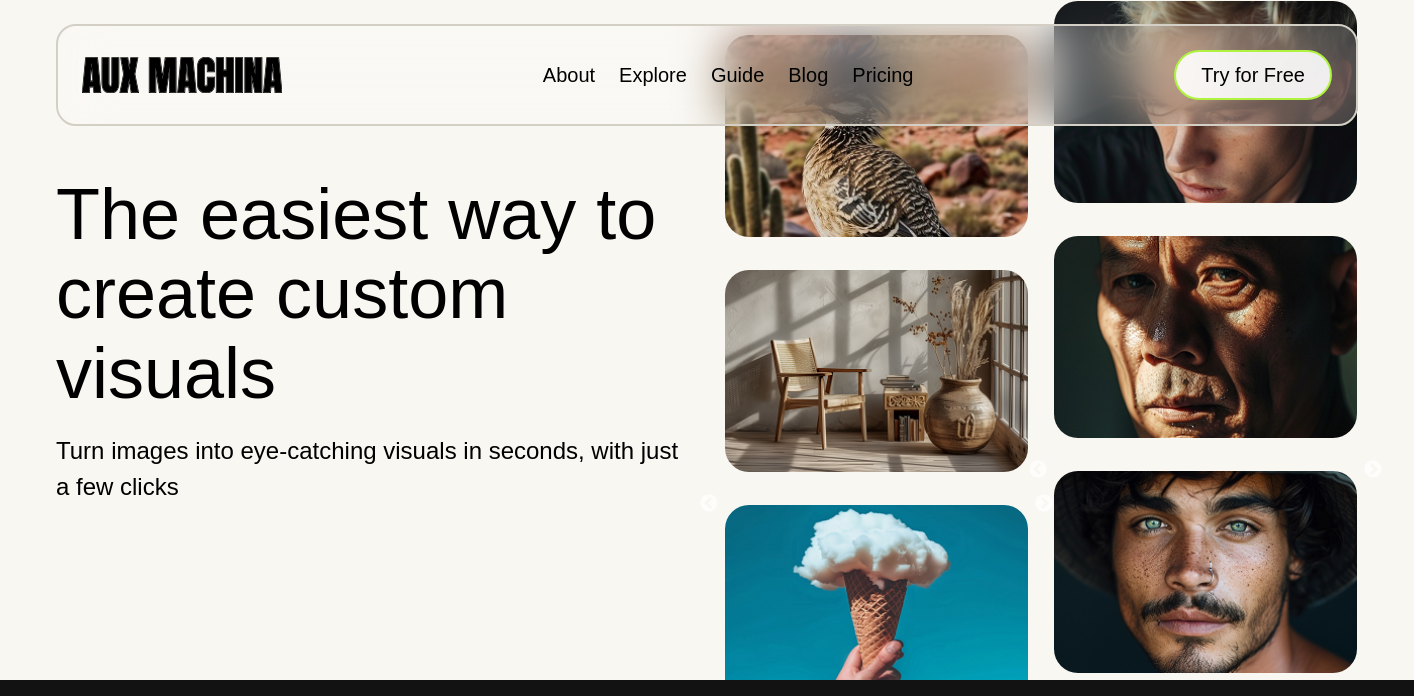 click on "Try for Free" at bounding box center (1253, 75) 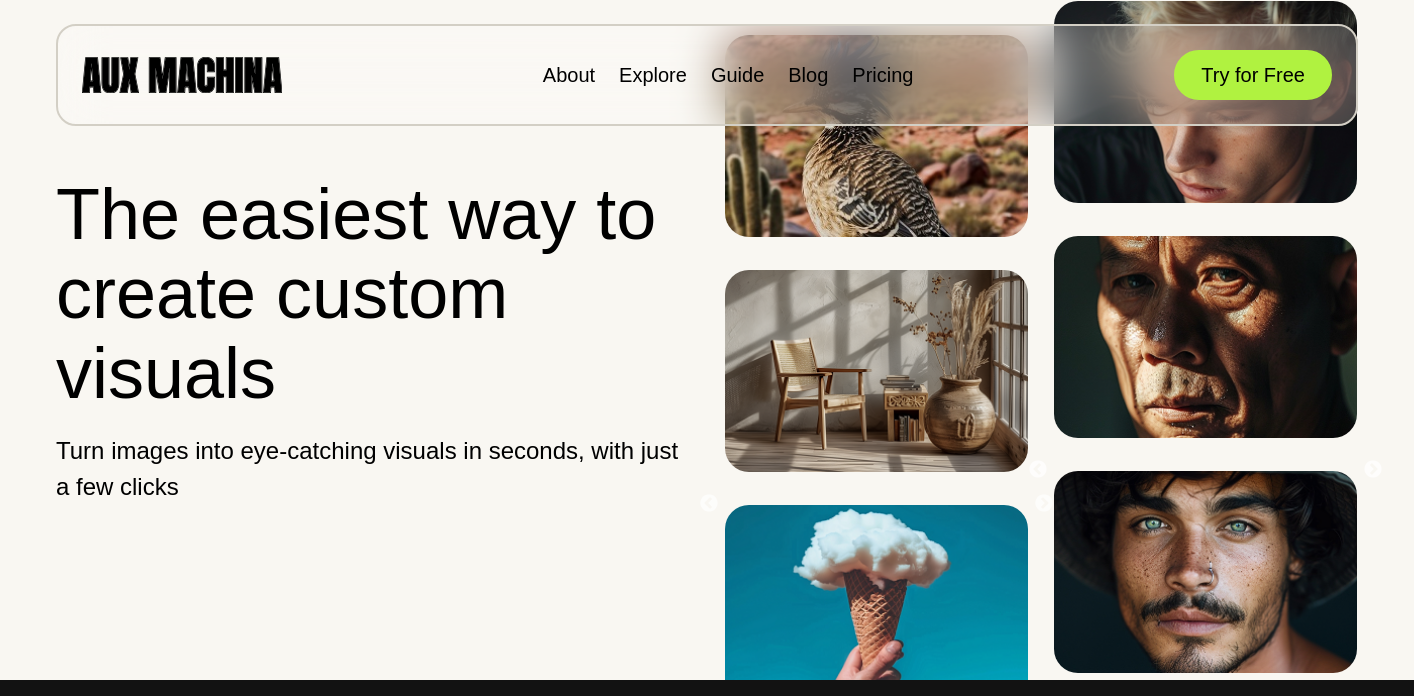 click on "Try for Free" at bounding box center [1253, 75] 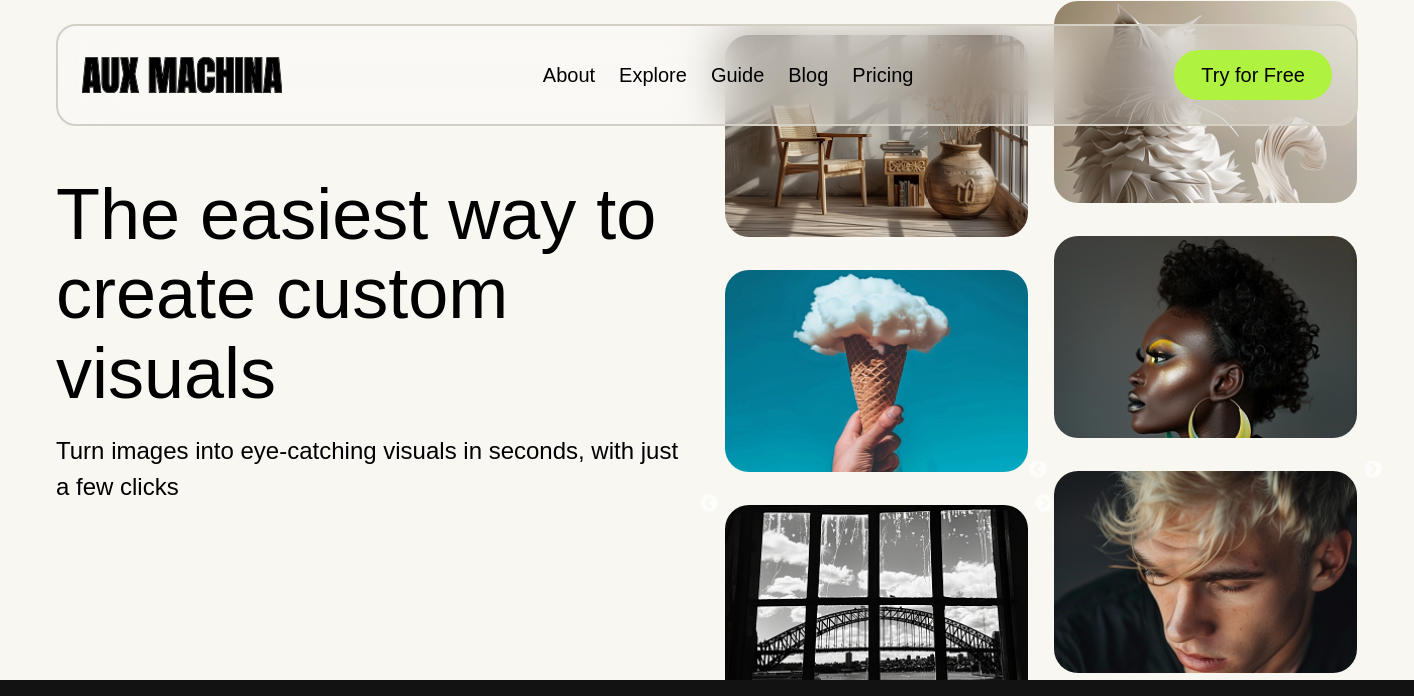 scroll, scrollTop: 0, scrollLeft: 0, axis: both 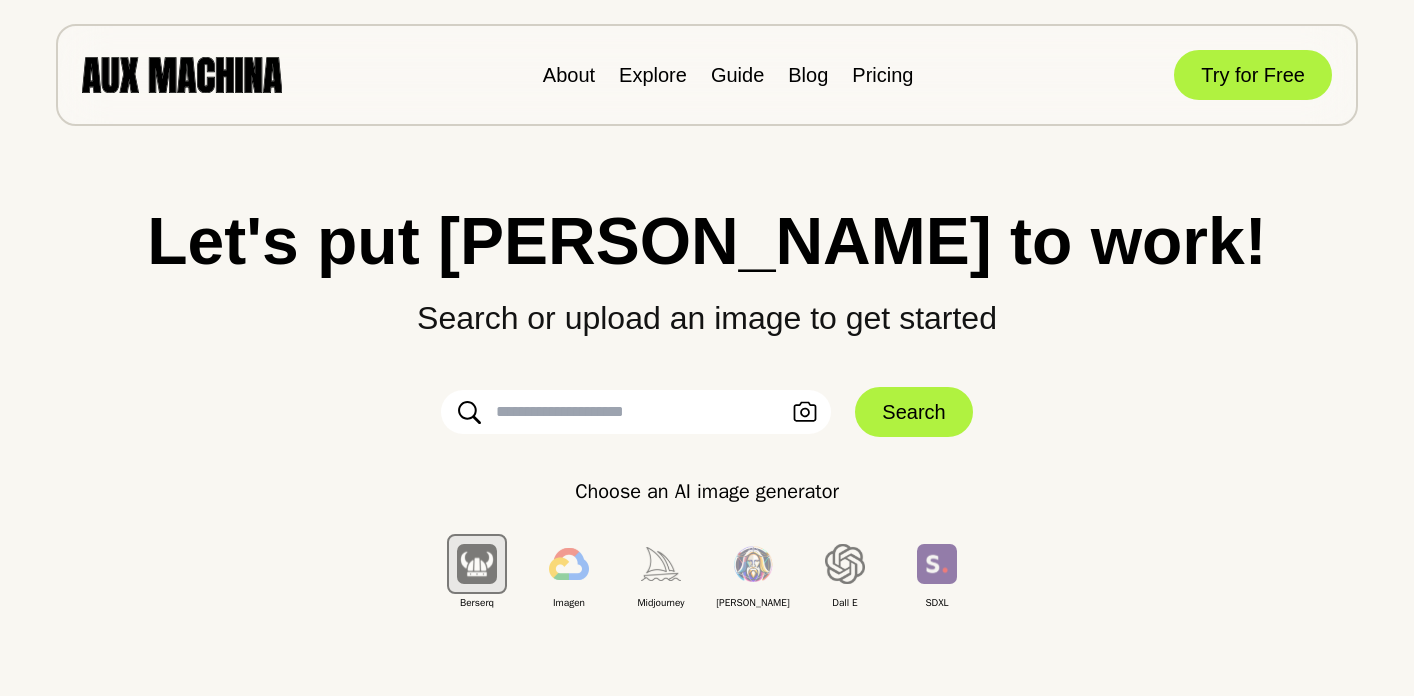 click at bounding box center (636, 412) 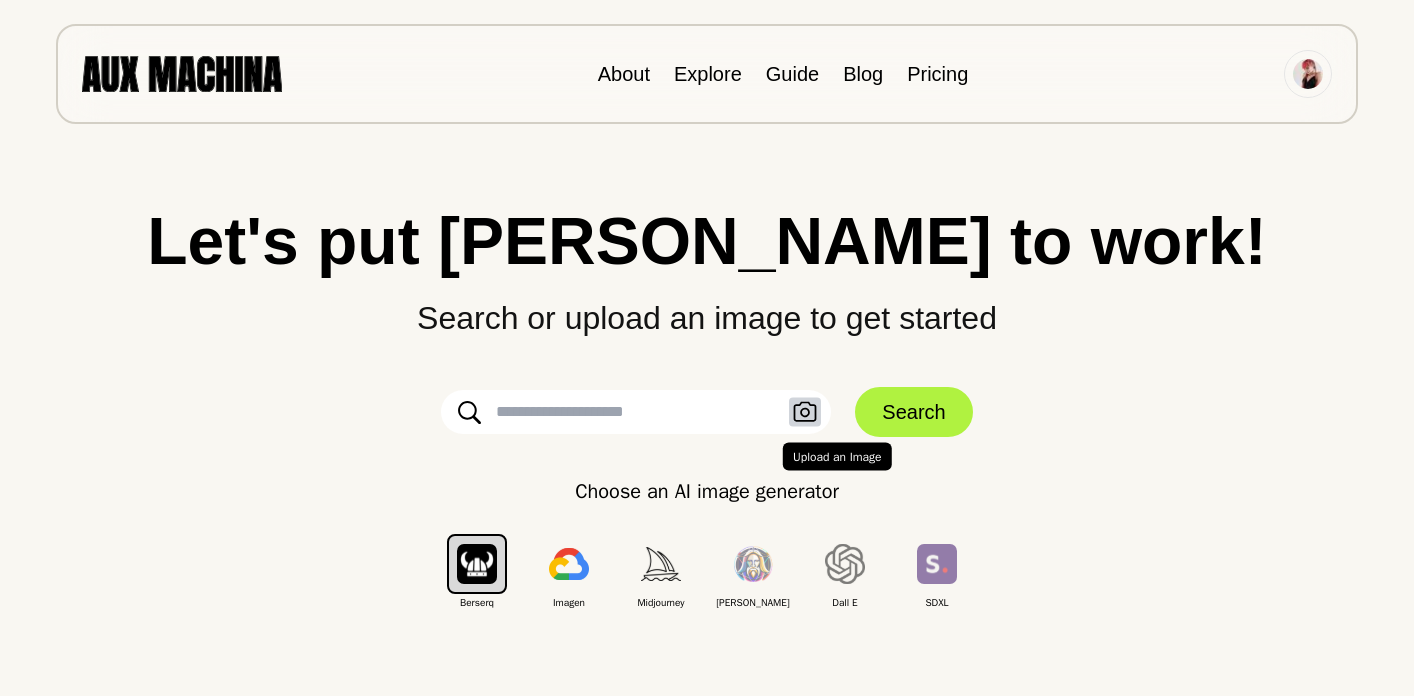 click 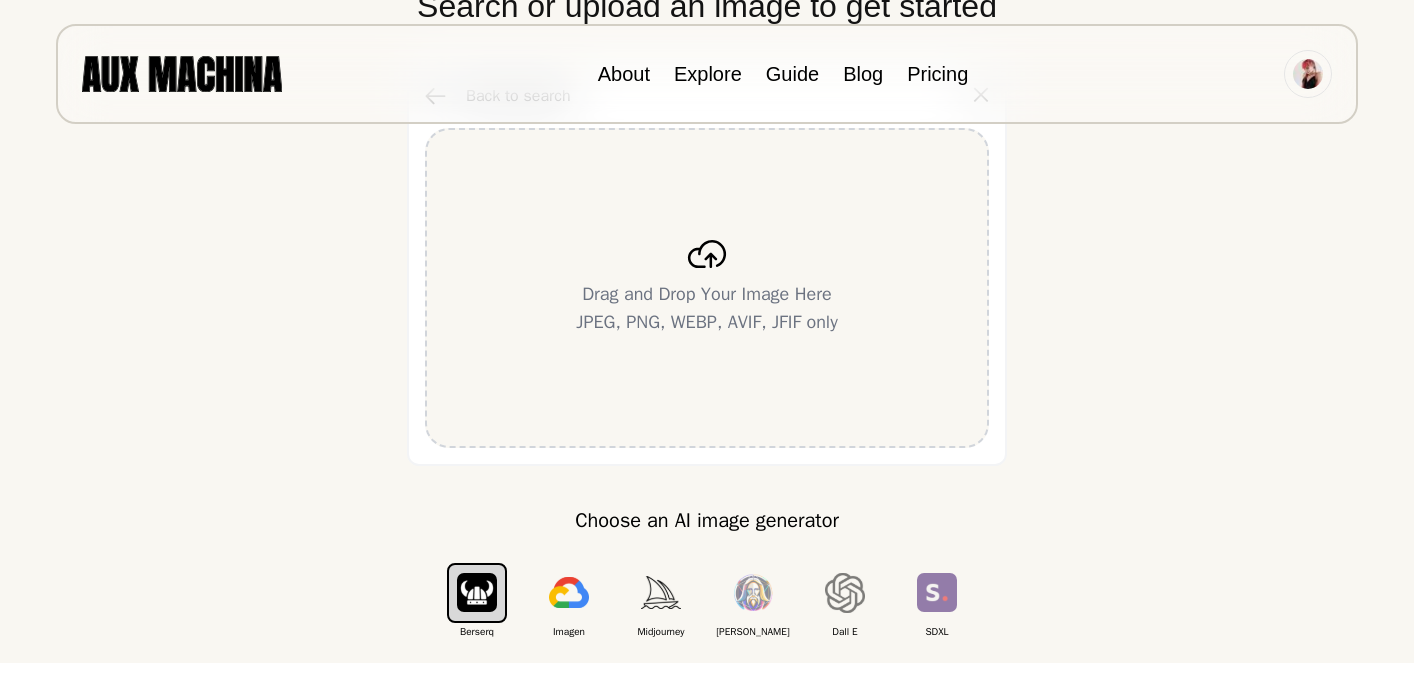scroll, scrollTop: 350, scrollLeft: 0, axis: vertical 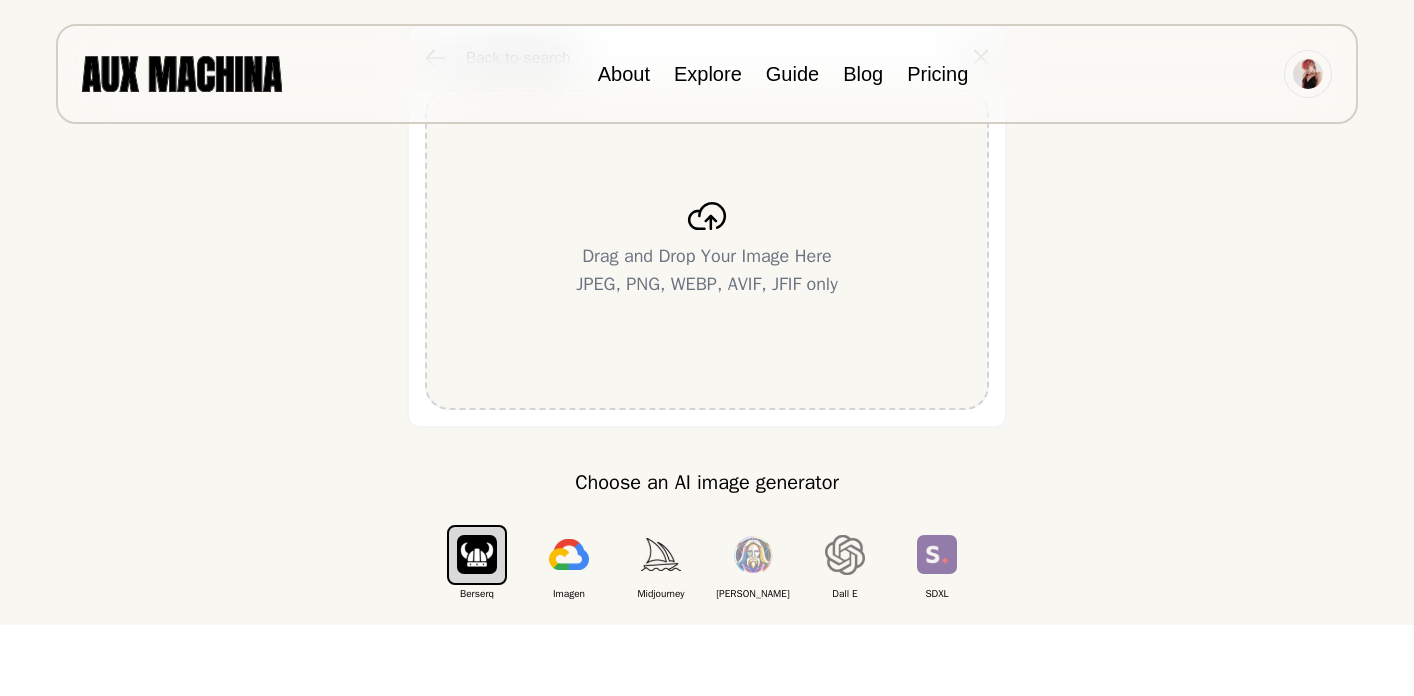 click on "Drag and Drop Your Image Here" at bounding box center [707, 256] 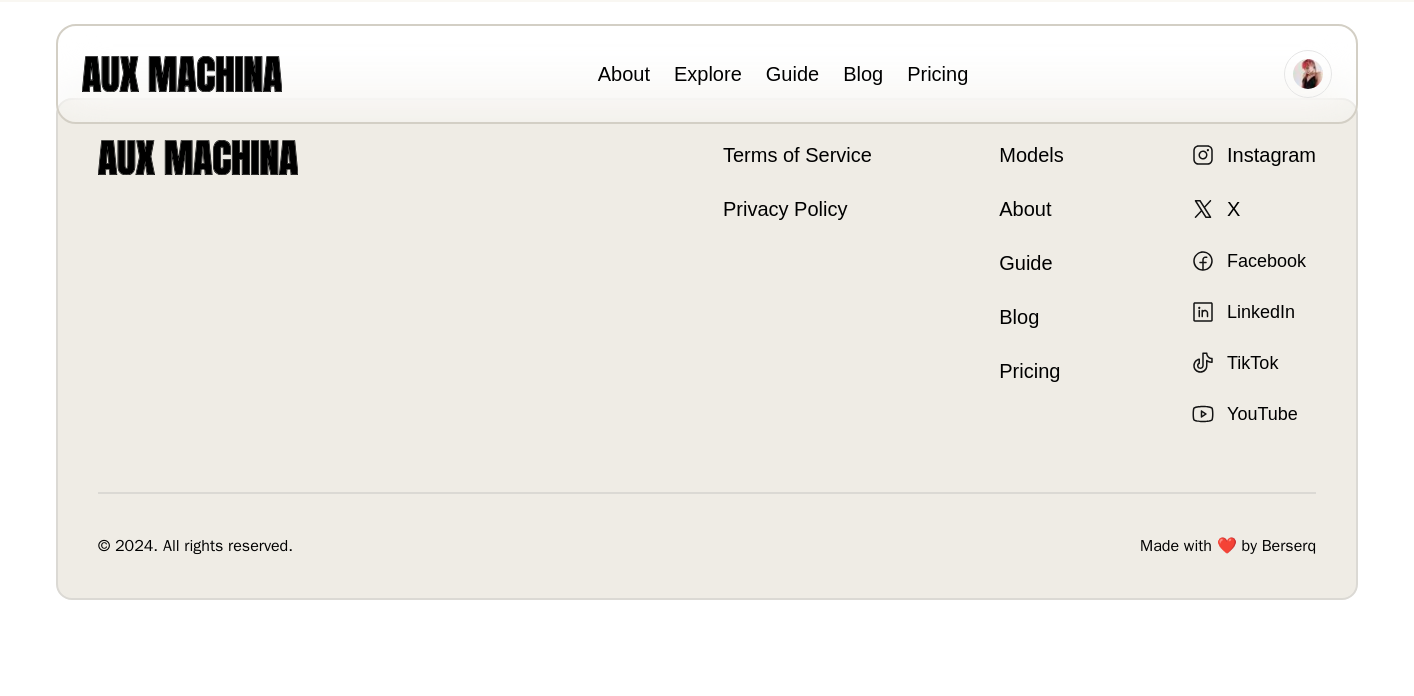 scroll, scrollTop: 623, scrollLeft: 0, axis: vertical 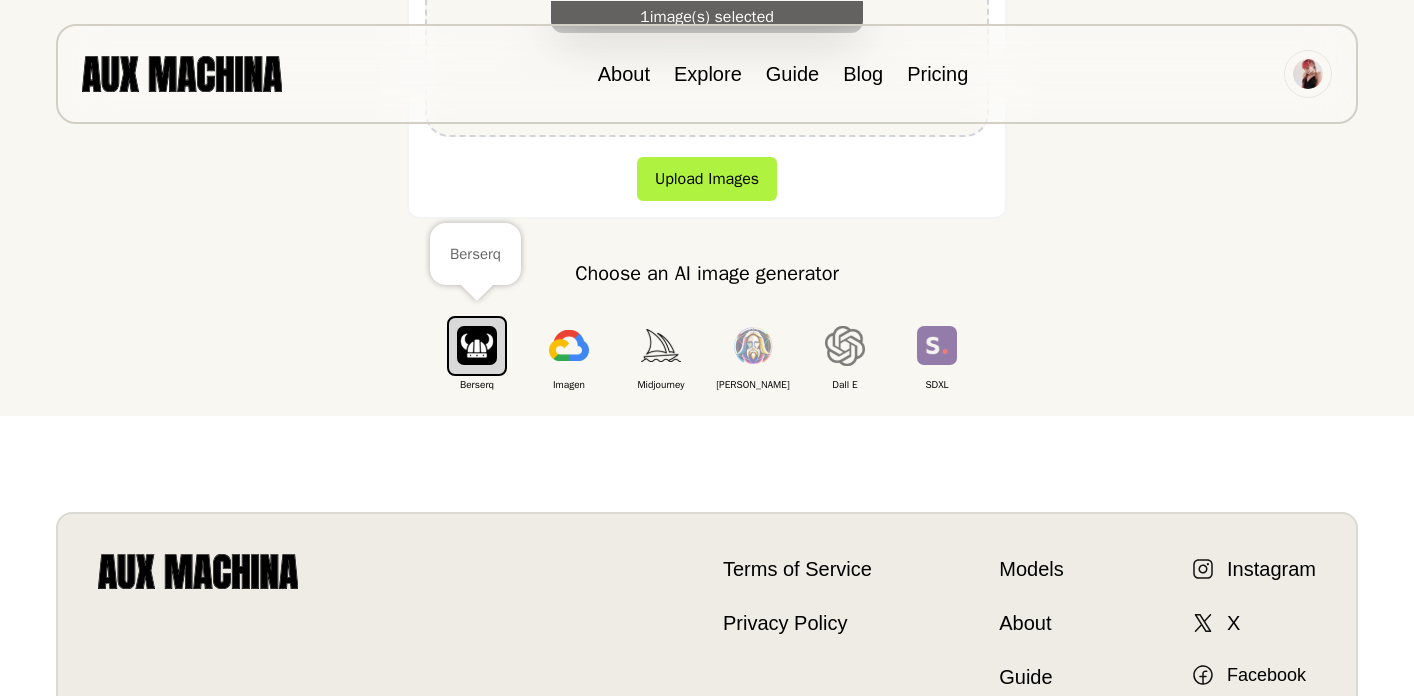 click at bounding box center (477, 345) 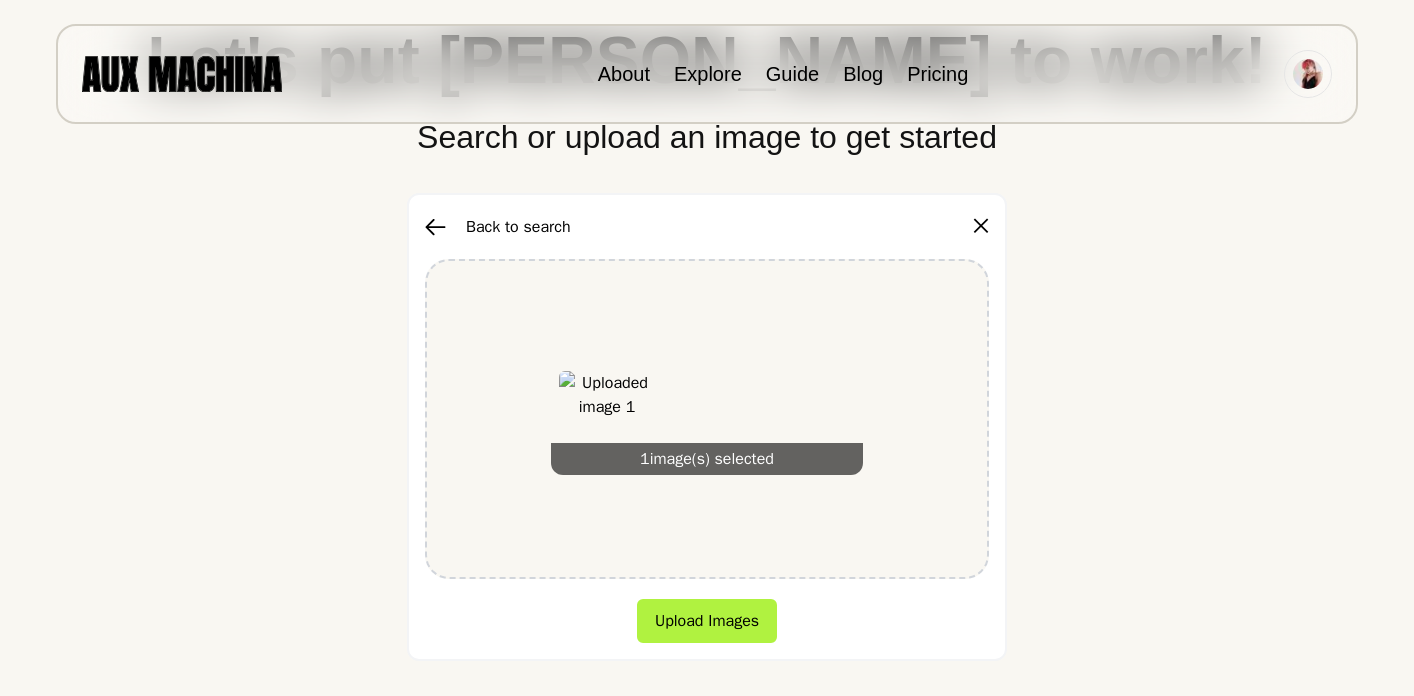 scroll, scrollTop: 179, scrollLeft: 0, axis: vertical 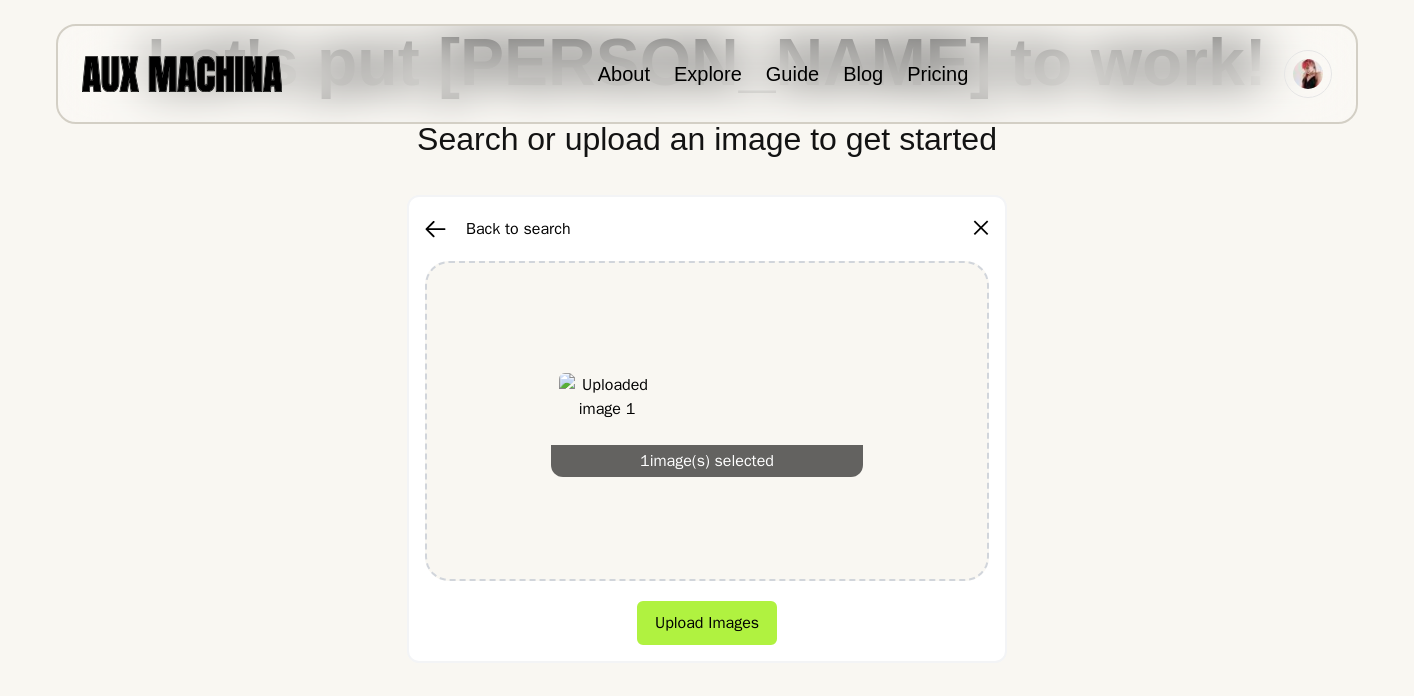 click at bounding box center (607, 421) 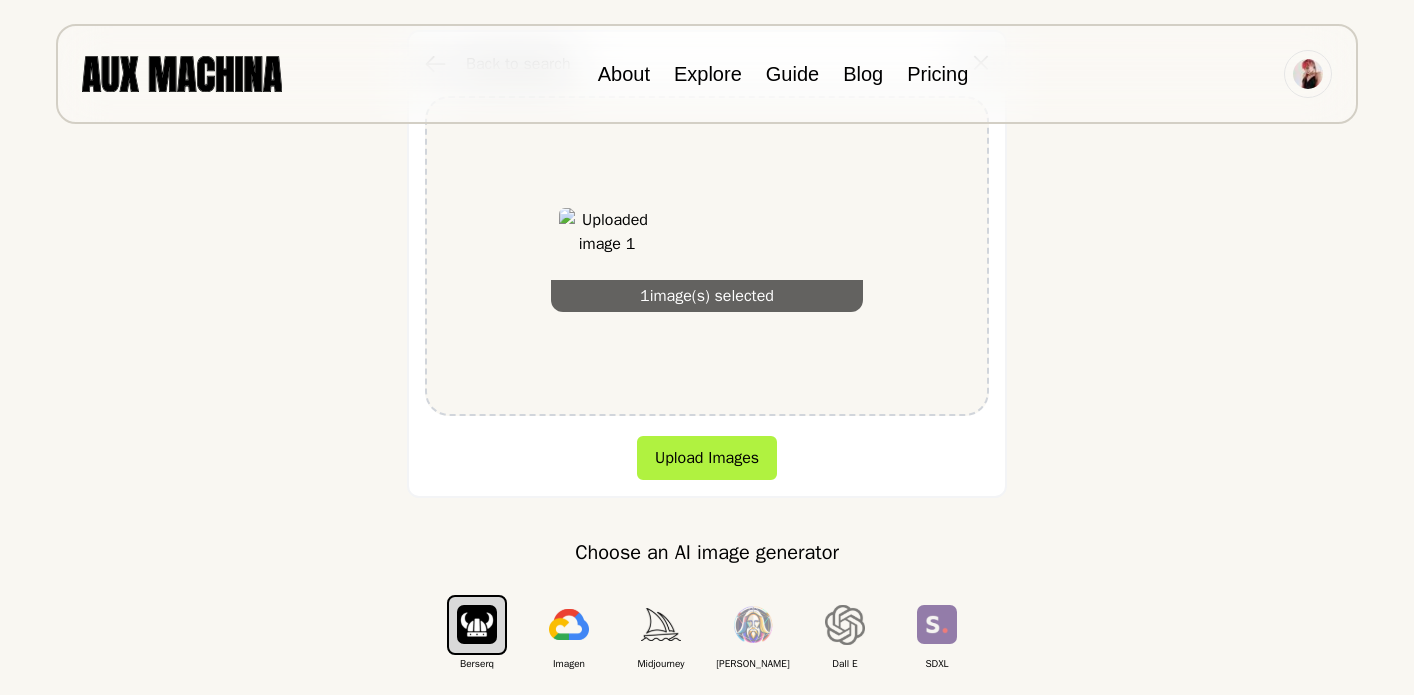scroll, scrollTop: 375, scrollLeft: 0, axis: vertical 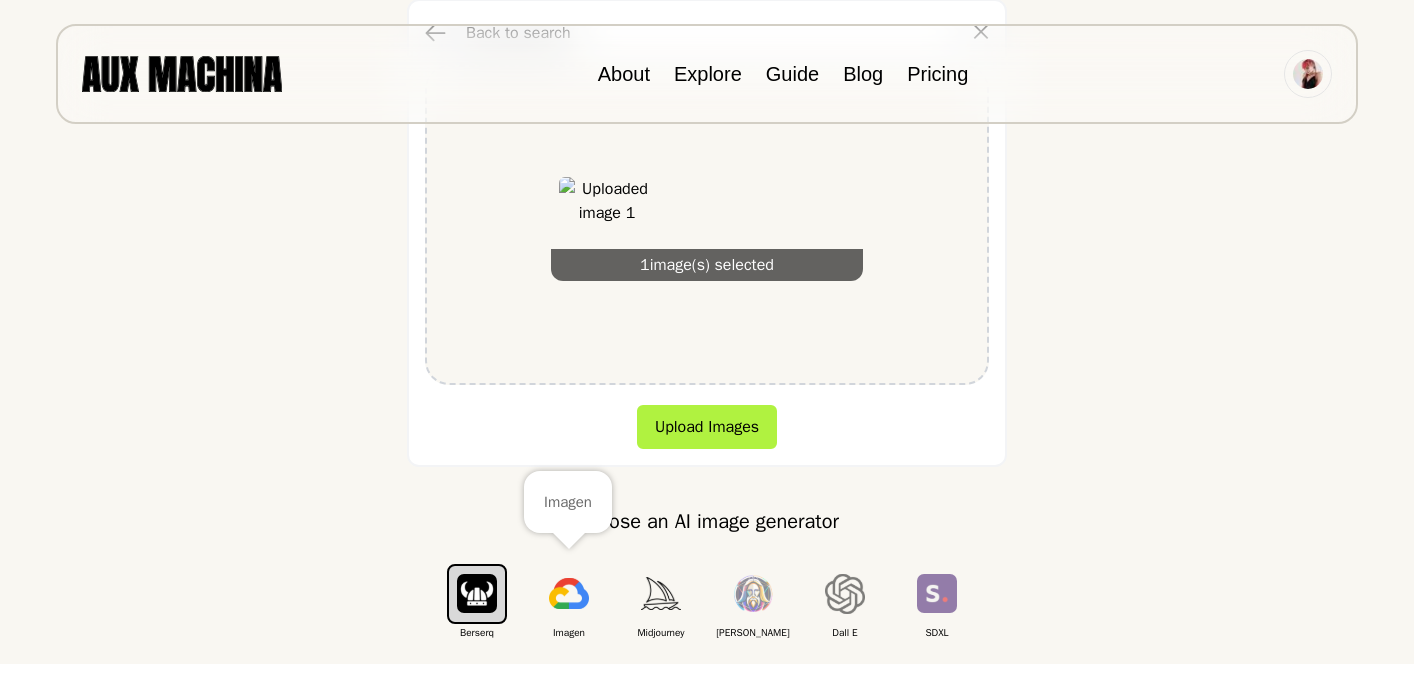 click at bounding box center [569, 594] 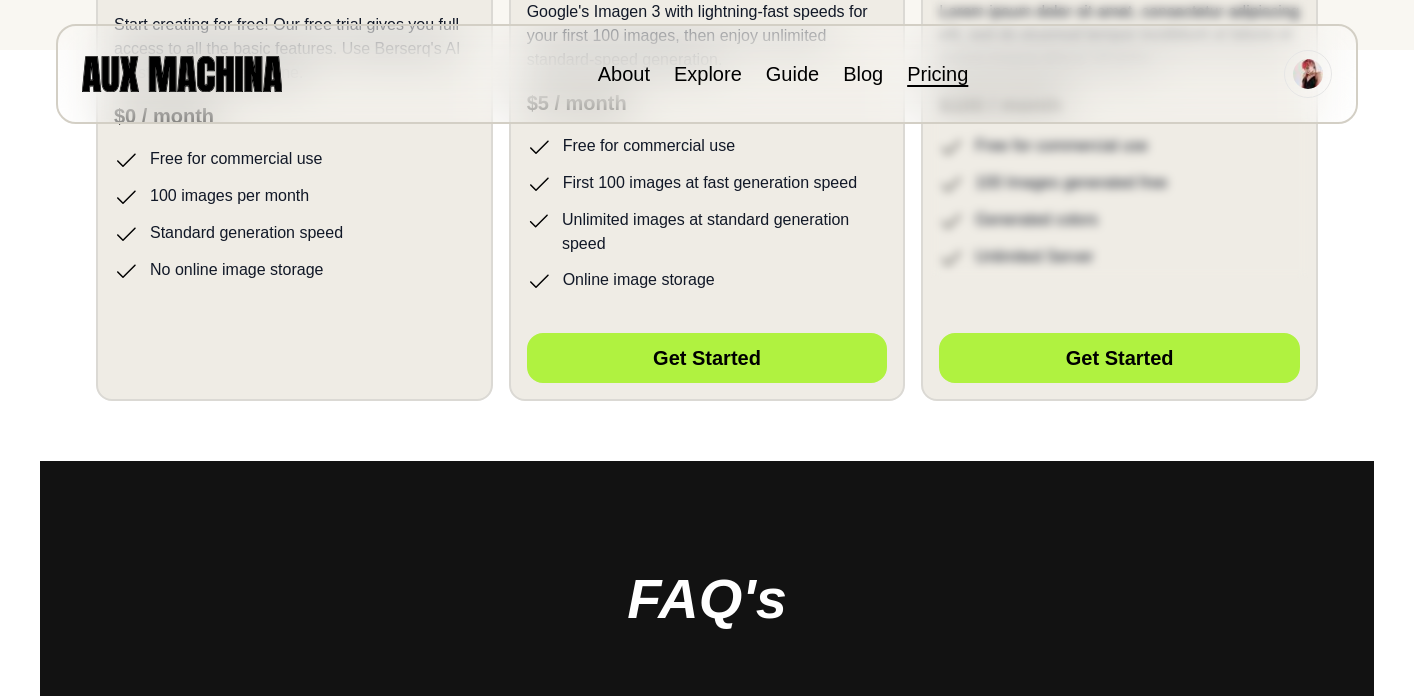 scroll, scrollTop: 643, scrollLeft: 0, axis: vertical 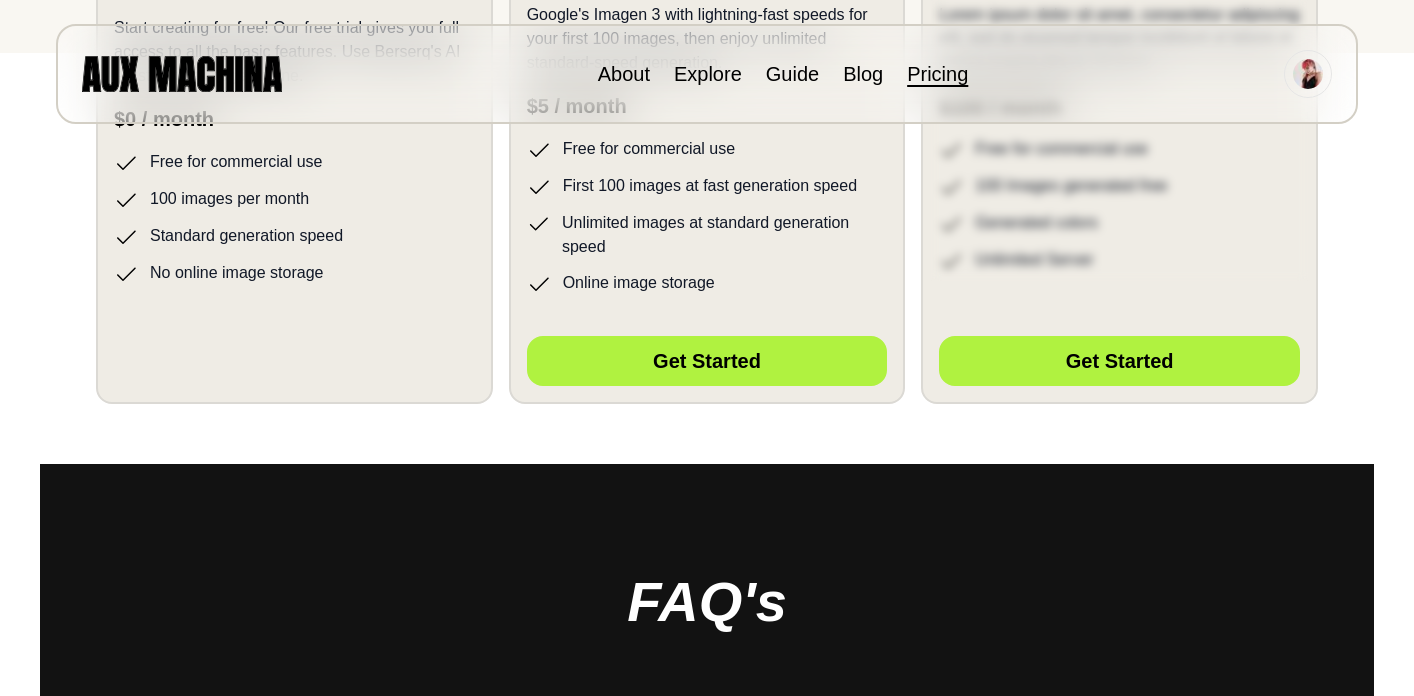 click on "Hidden Button Placeholder" at bounding box center (294, 357) 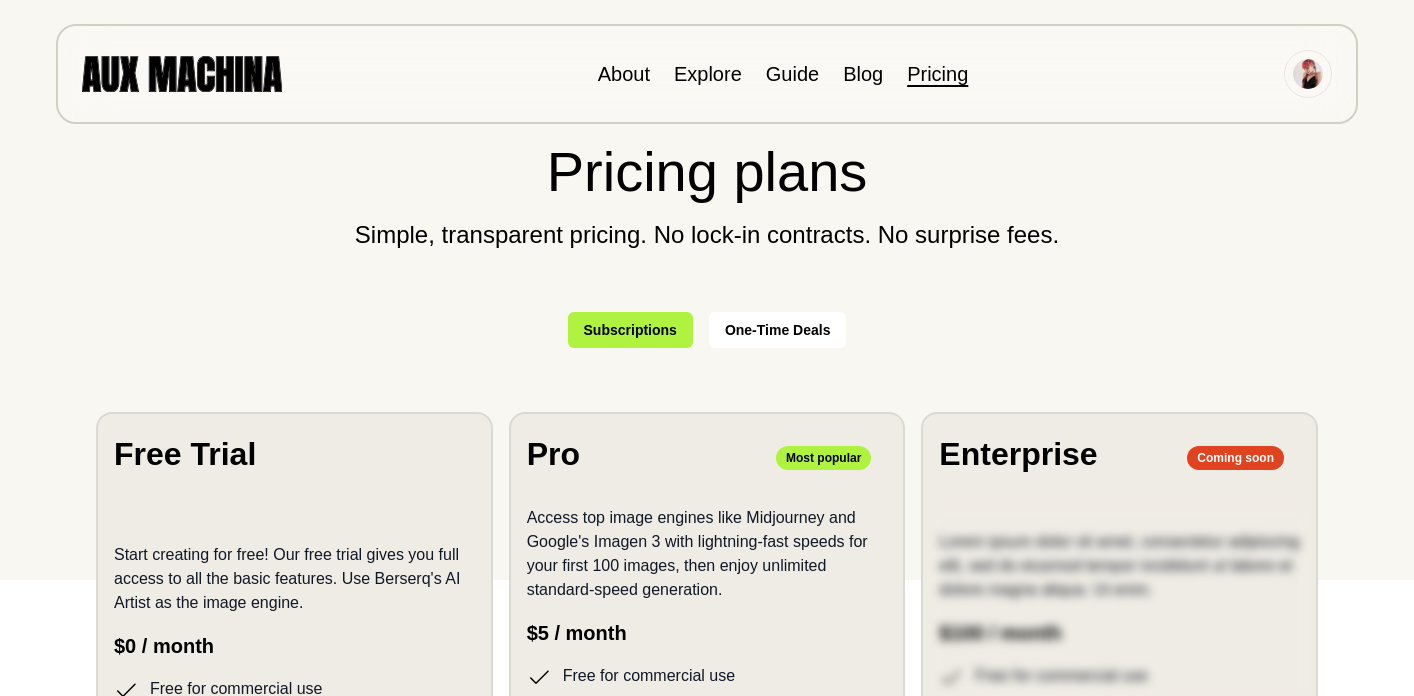 scroll, scrollTop: 399, scrollLeft: 0, axis: vertical 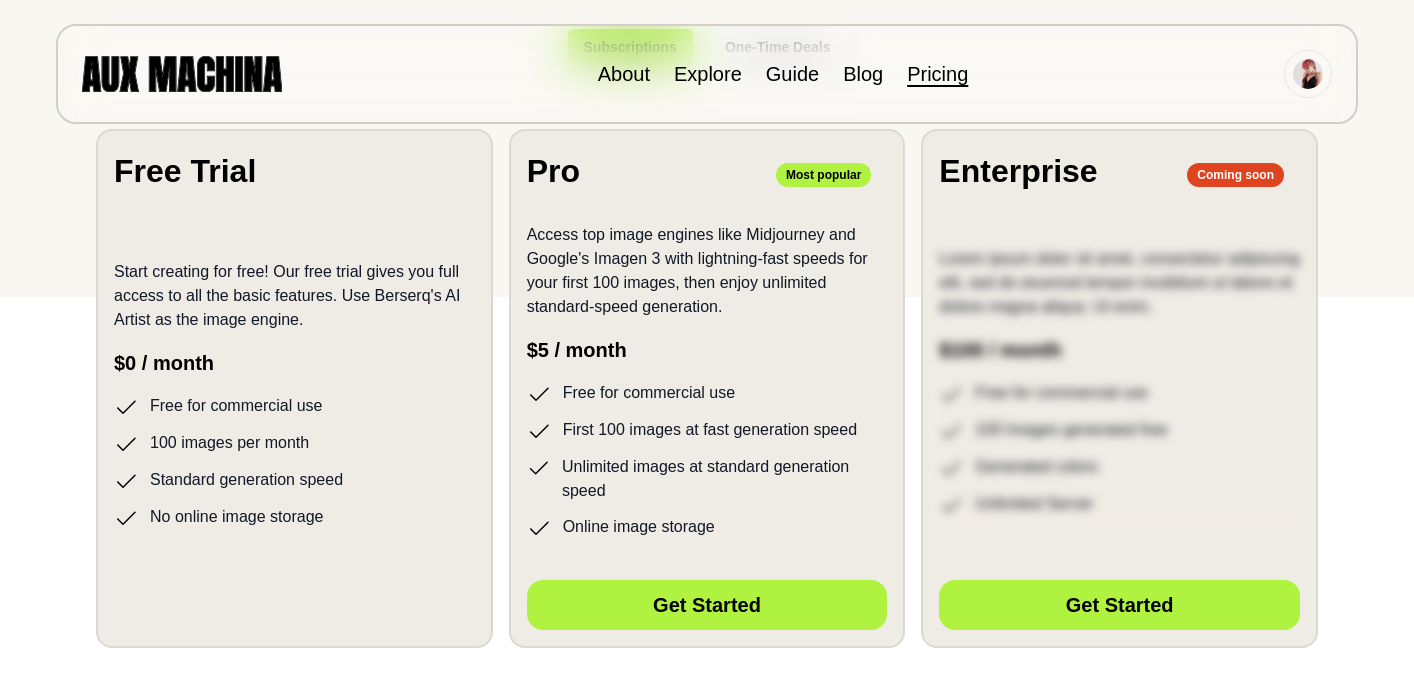 click on "Free for commercial use 100 images per month Standard generation speed No online image storage" at bounding box center [294, 462] 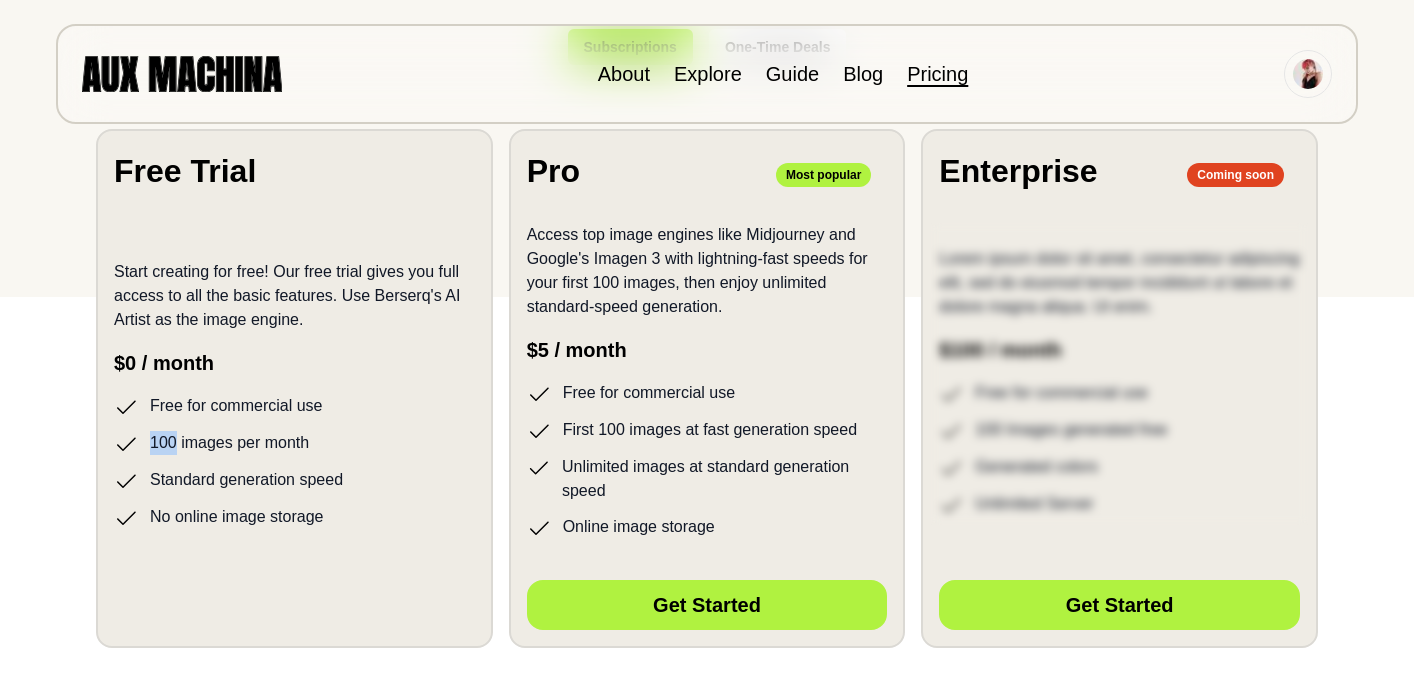 click on "Free for commercial use 100 images per month Standard generation speed No online image storage" at bounding box center (294, 462) 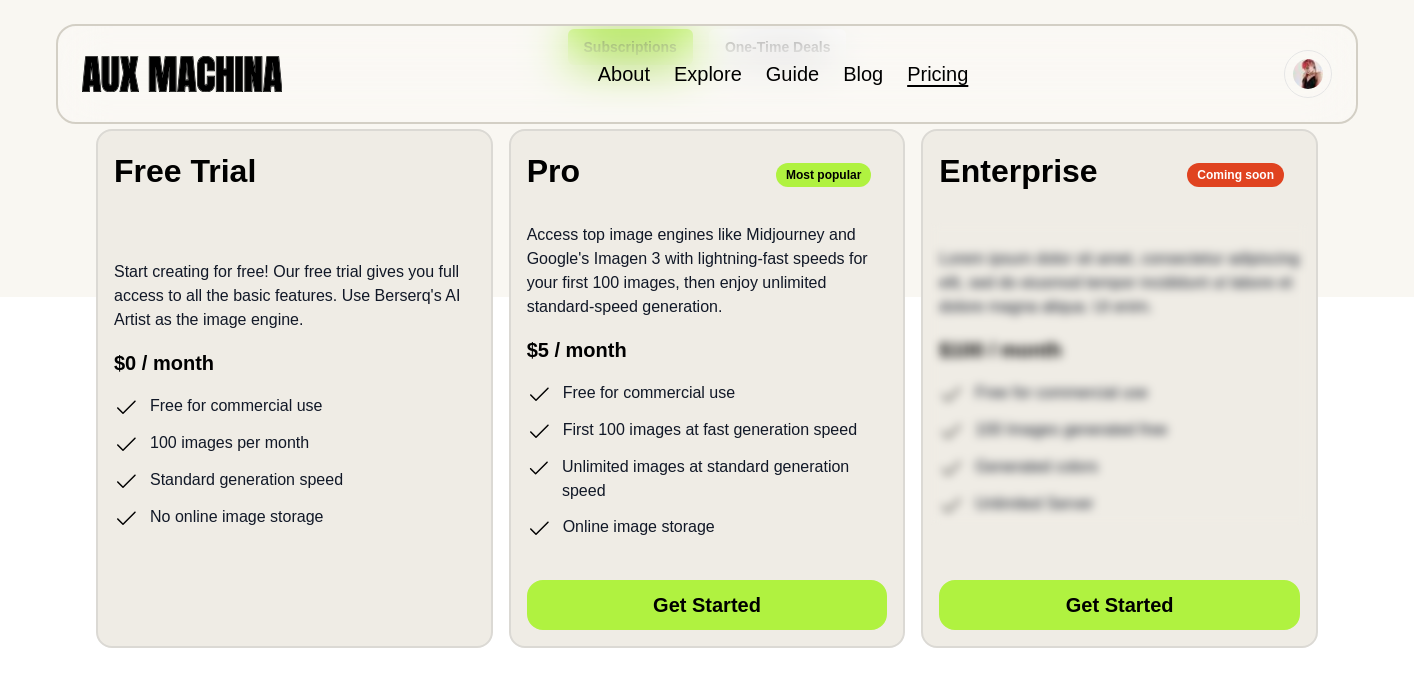 click on "100 images per month" at bounding box center (294, 443) 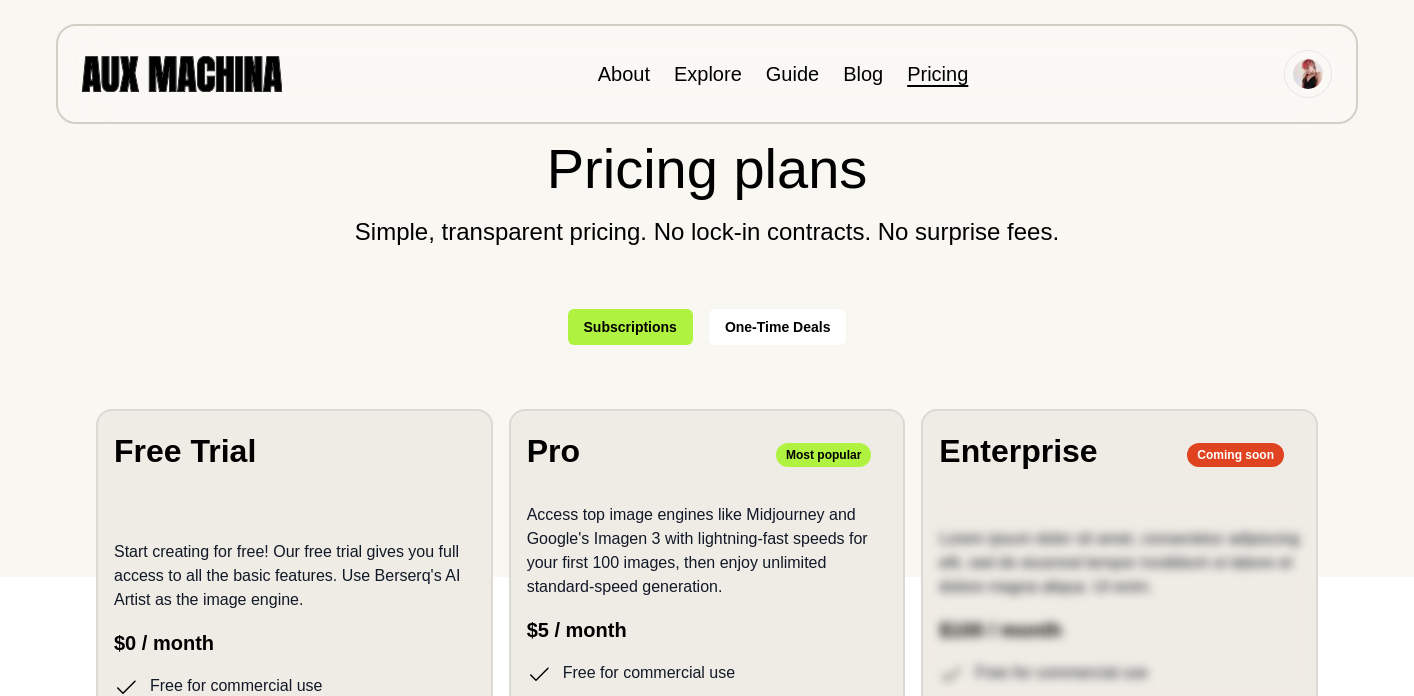 scroll, scrollTop: 112, scrollLeft: 0, axis: vertical 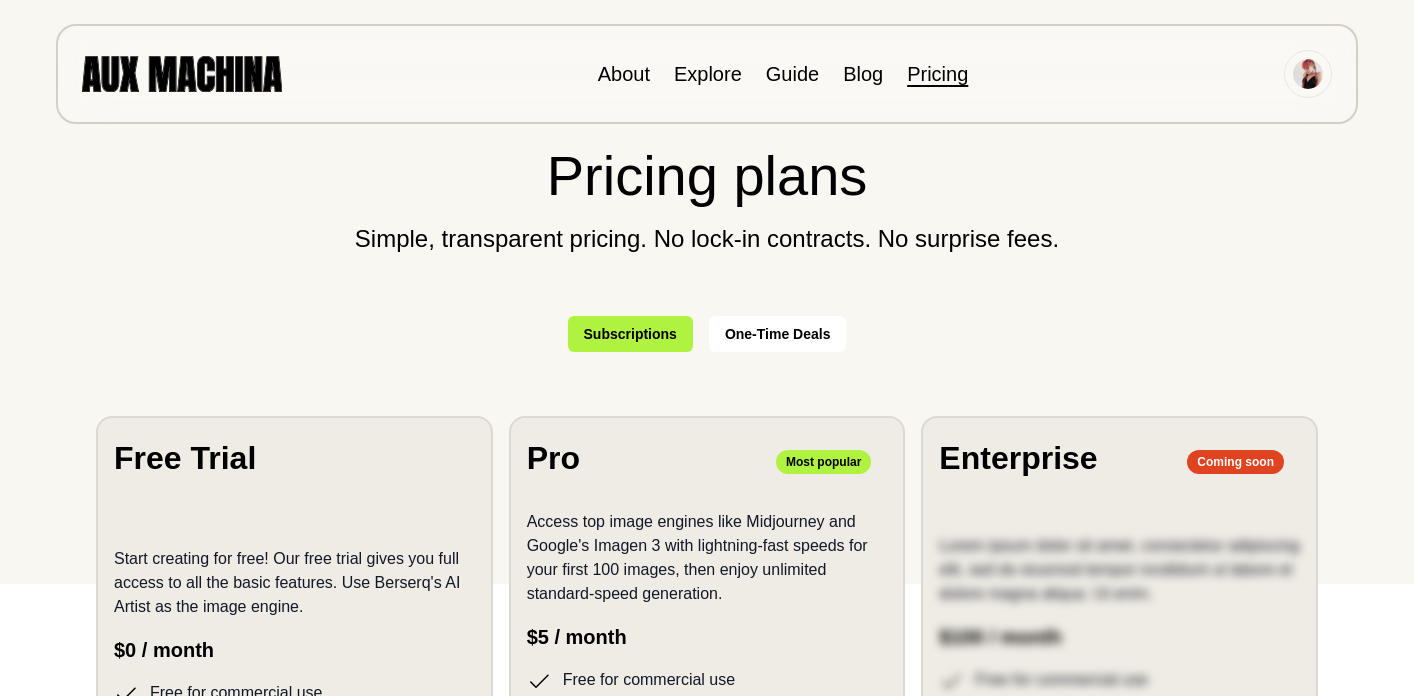 click on "One-Time Deals" at bounding box center [778, 334] 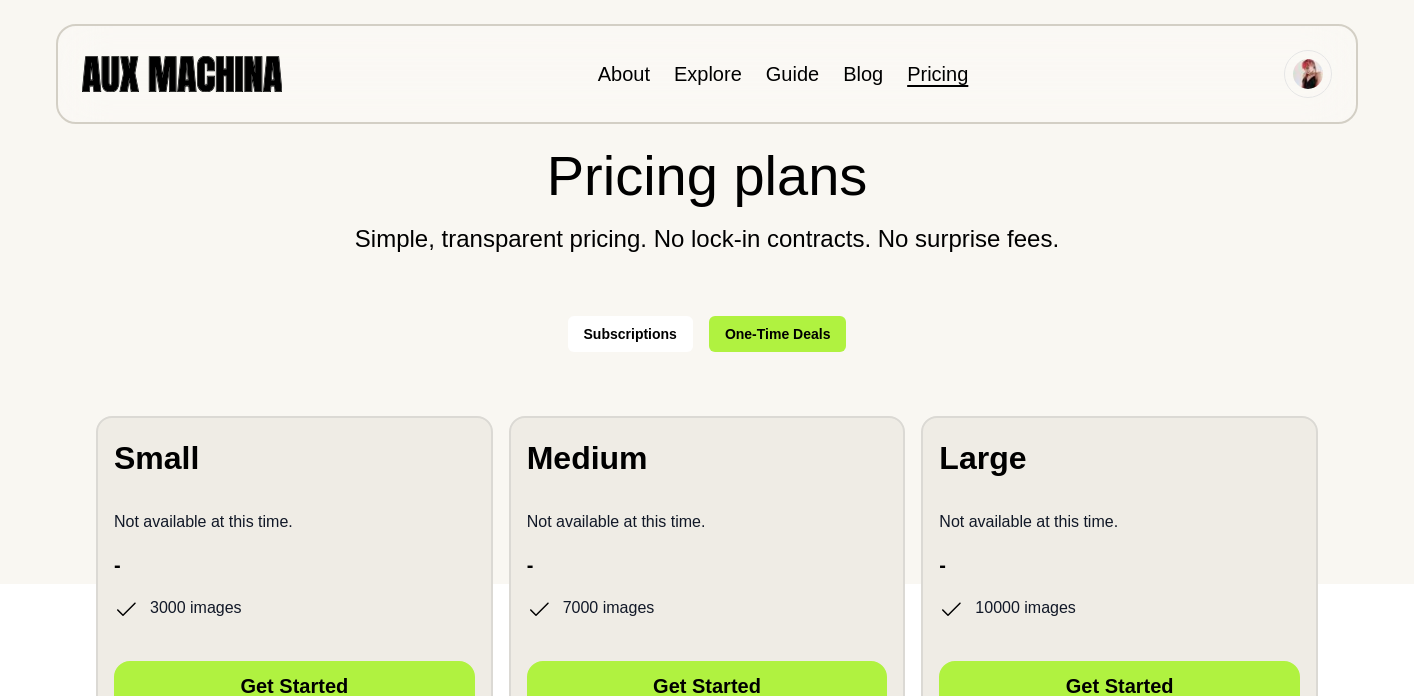 click on "Subscriptions" at bounding box center [630, 334] 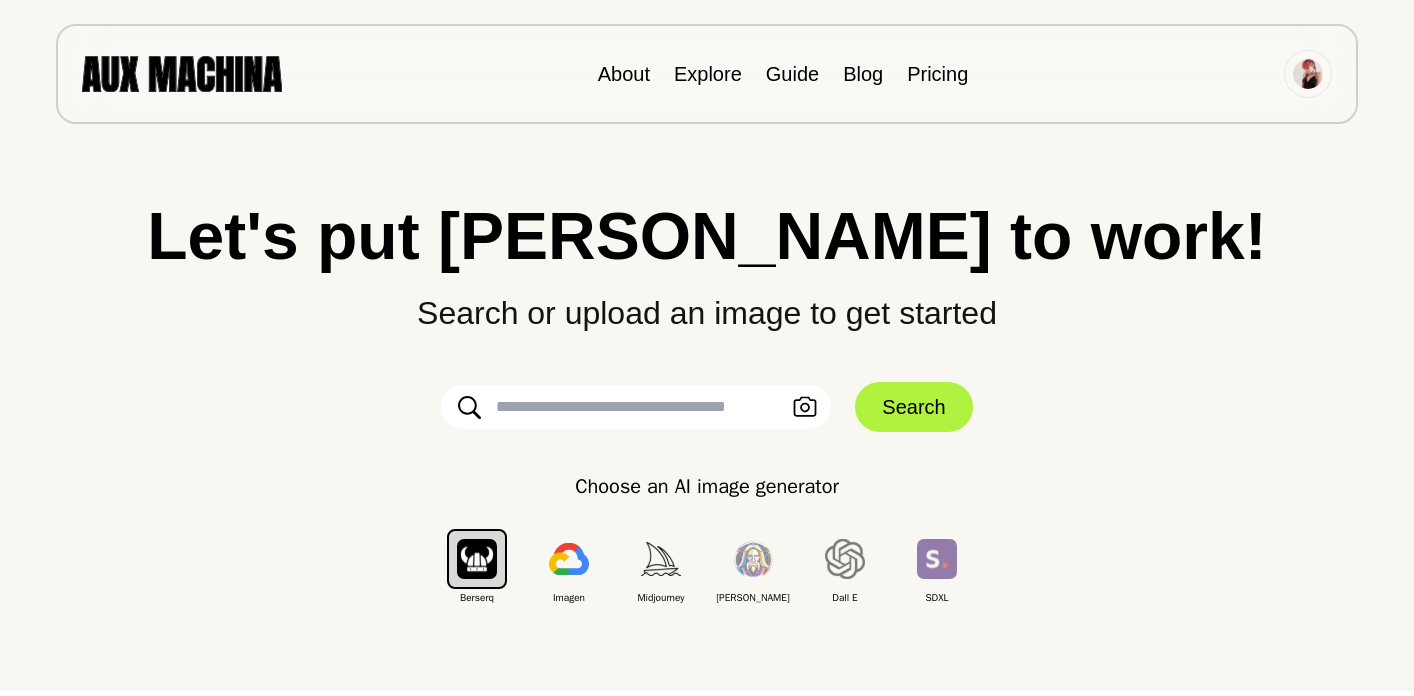 scroll, scrollTop: 0, scrollLeft: 0, axis: both 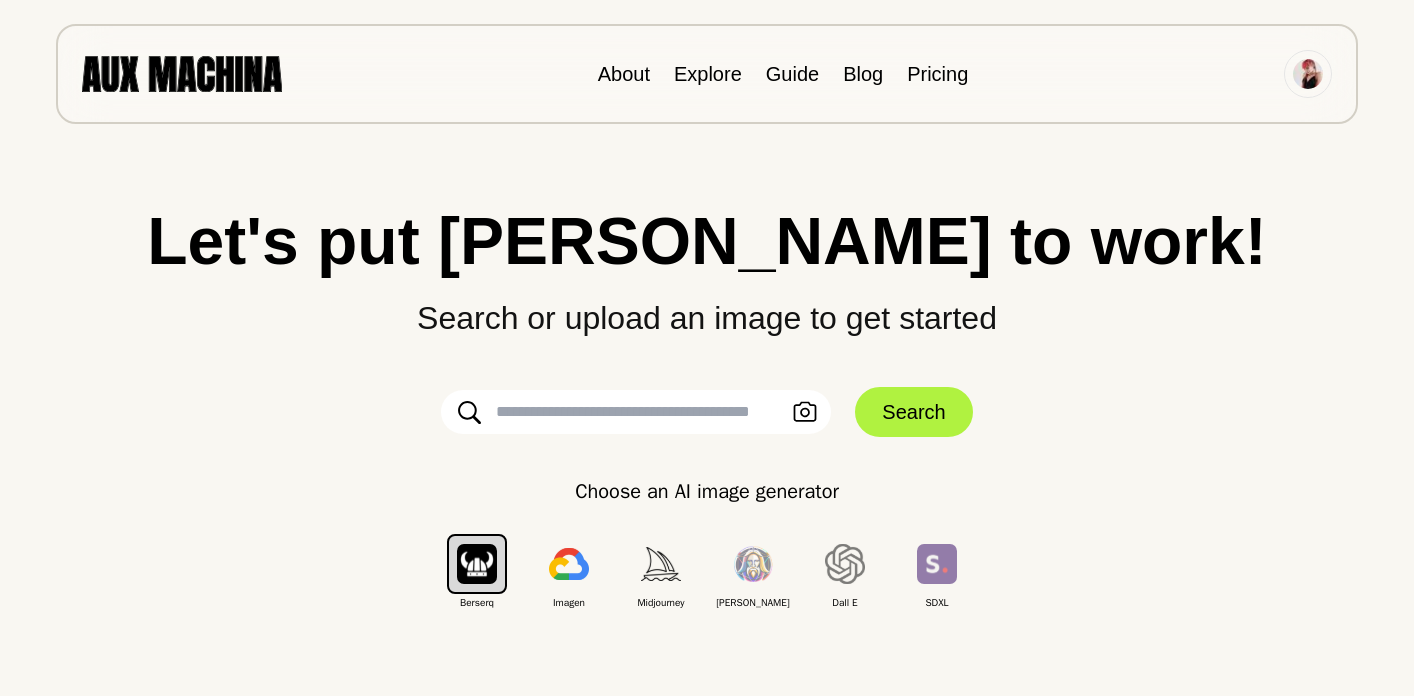 click at bounding box center [182, 73] 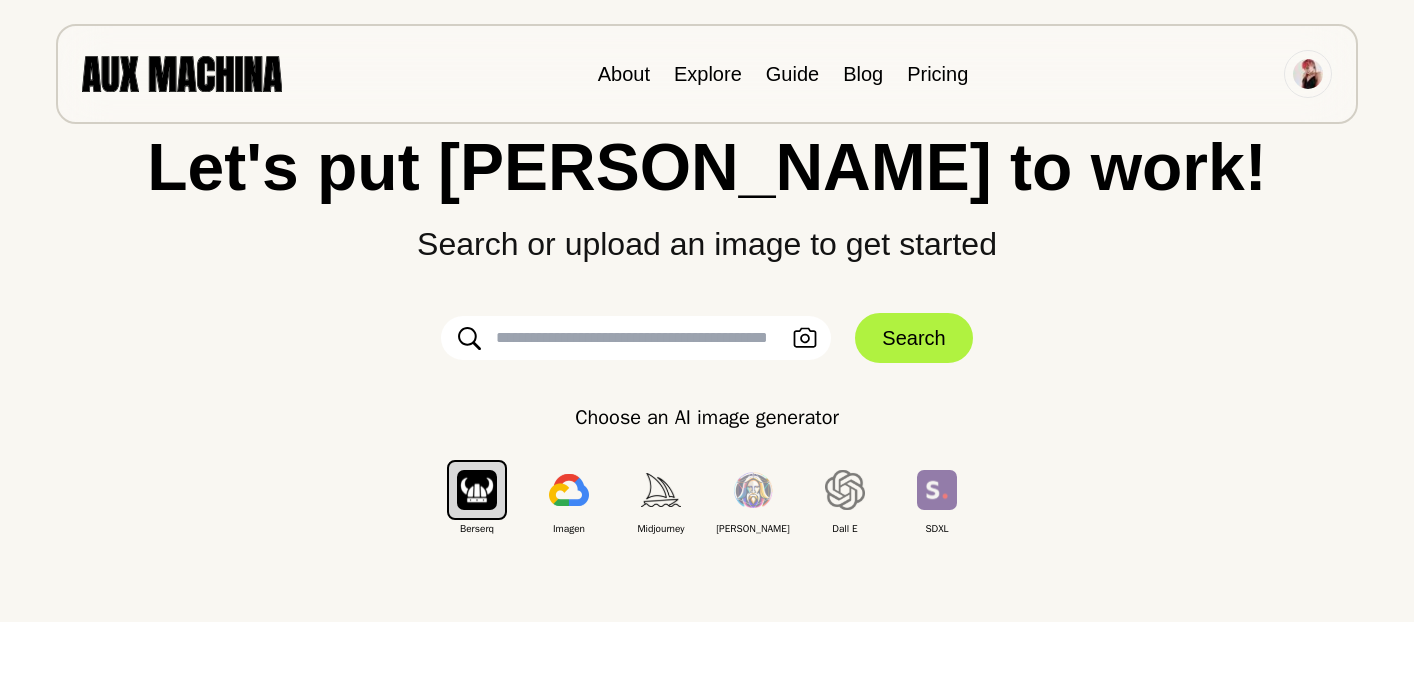 scroll, scrollTop: 78, scrollLeft: 0, axis: vertical 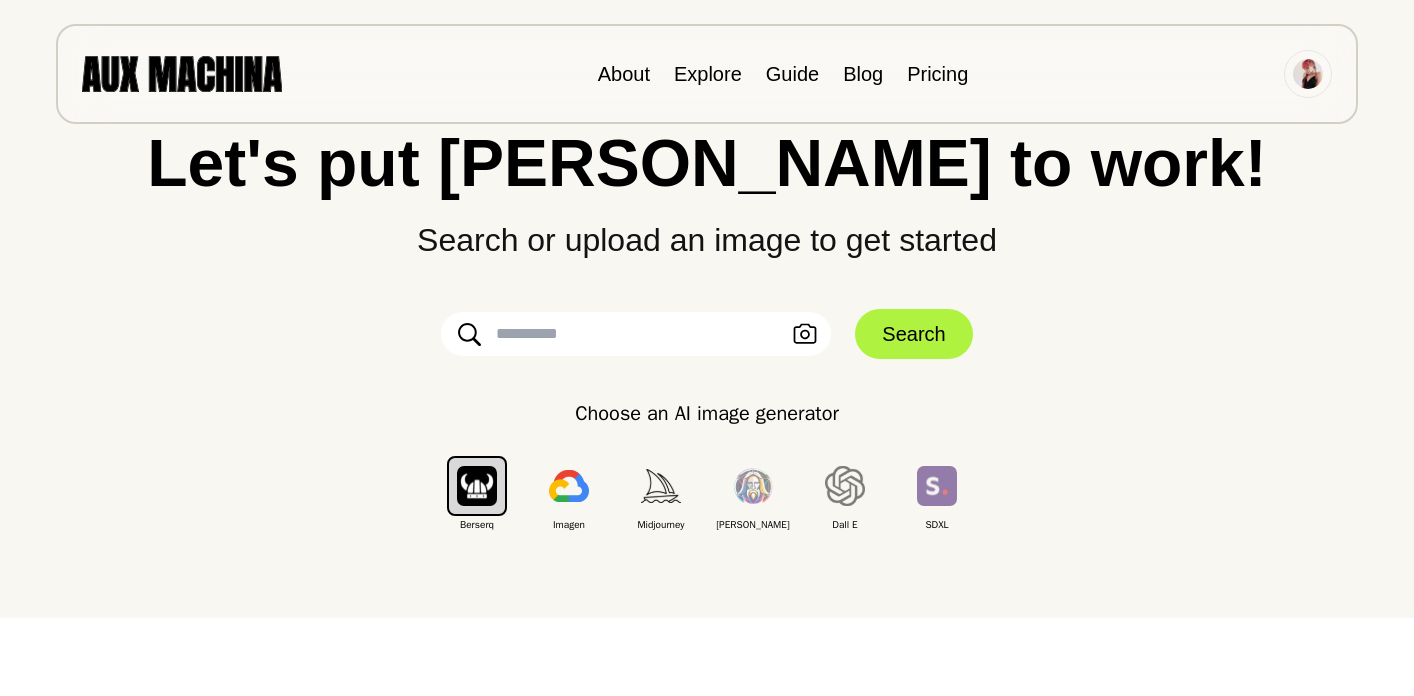 click on "Choose an AI image generator" at bounding box center (707, 414) 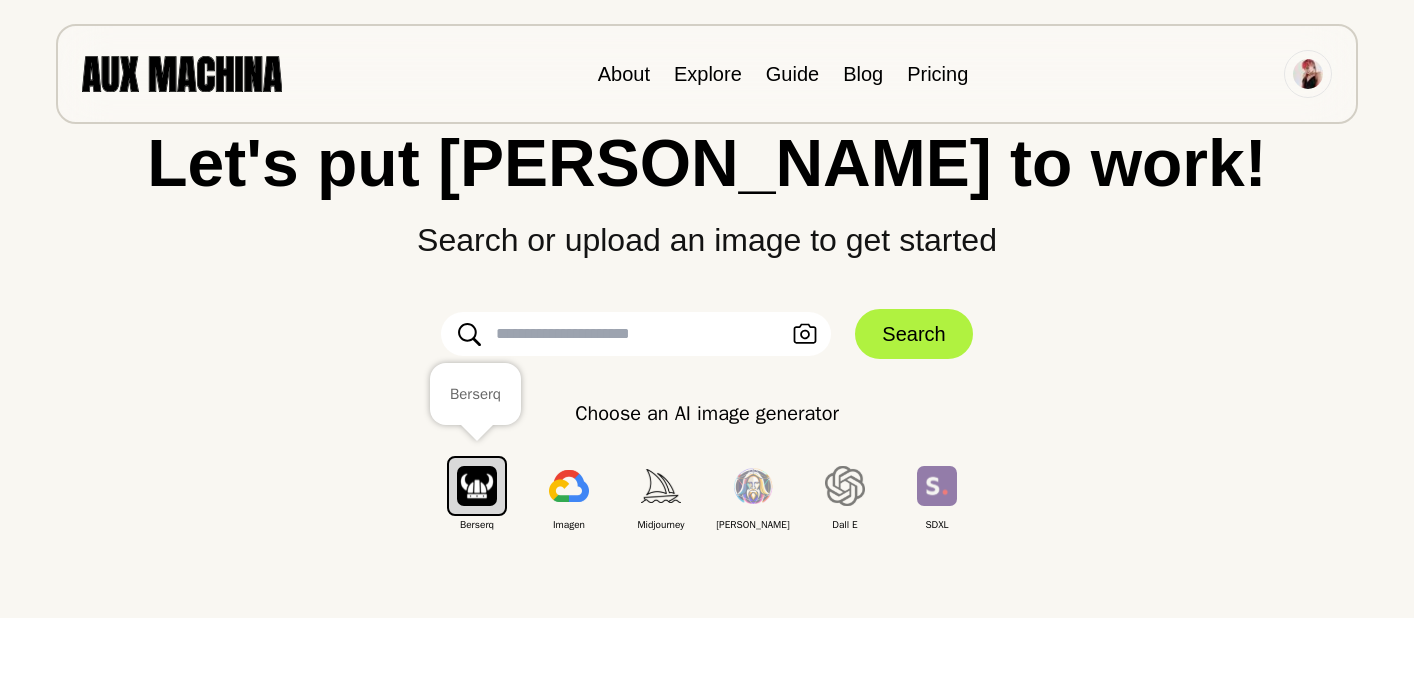 click at bounding box center (477, 485) 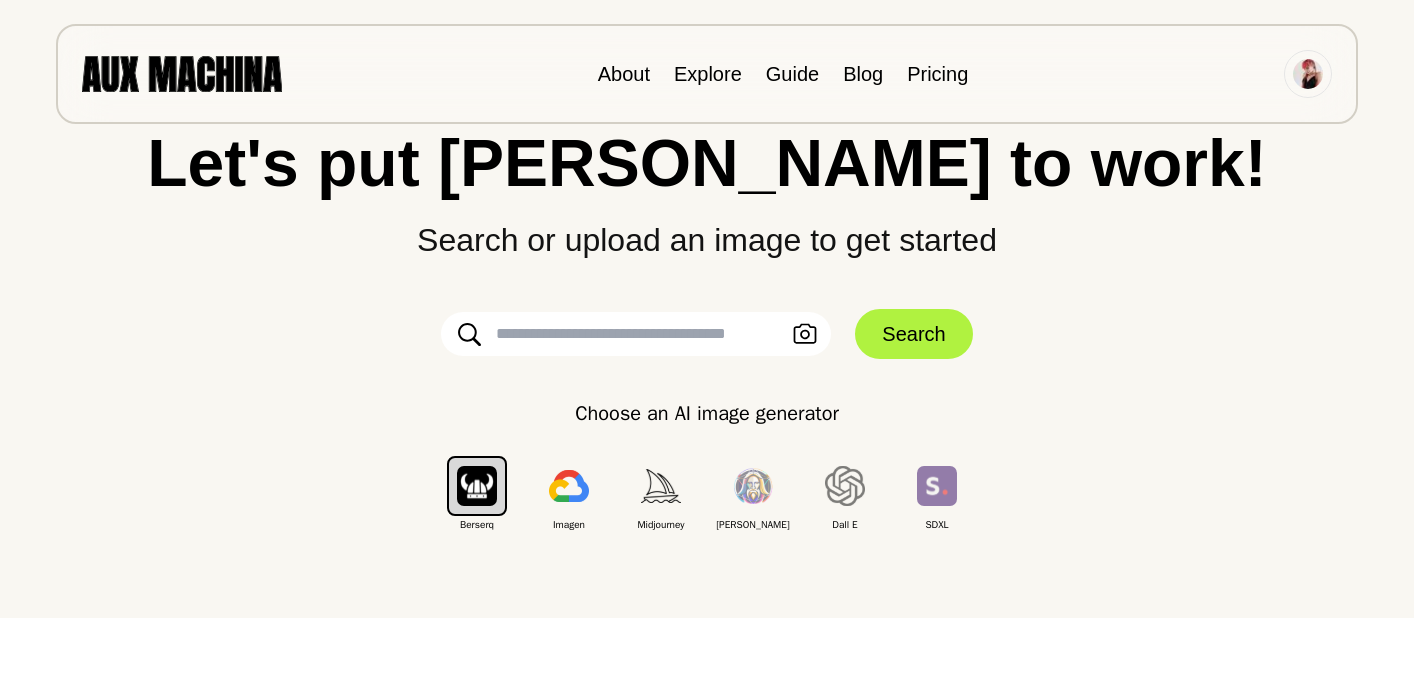 click at bounding box center (636, 334) 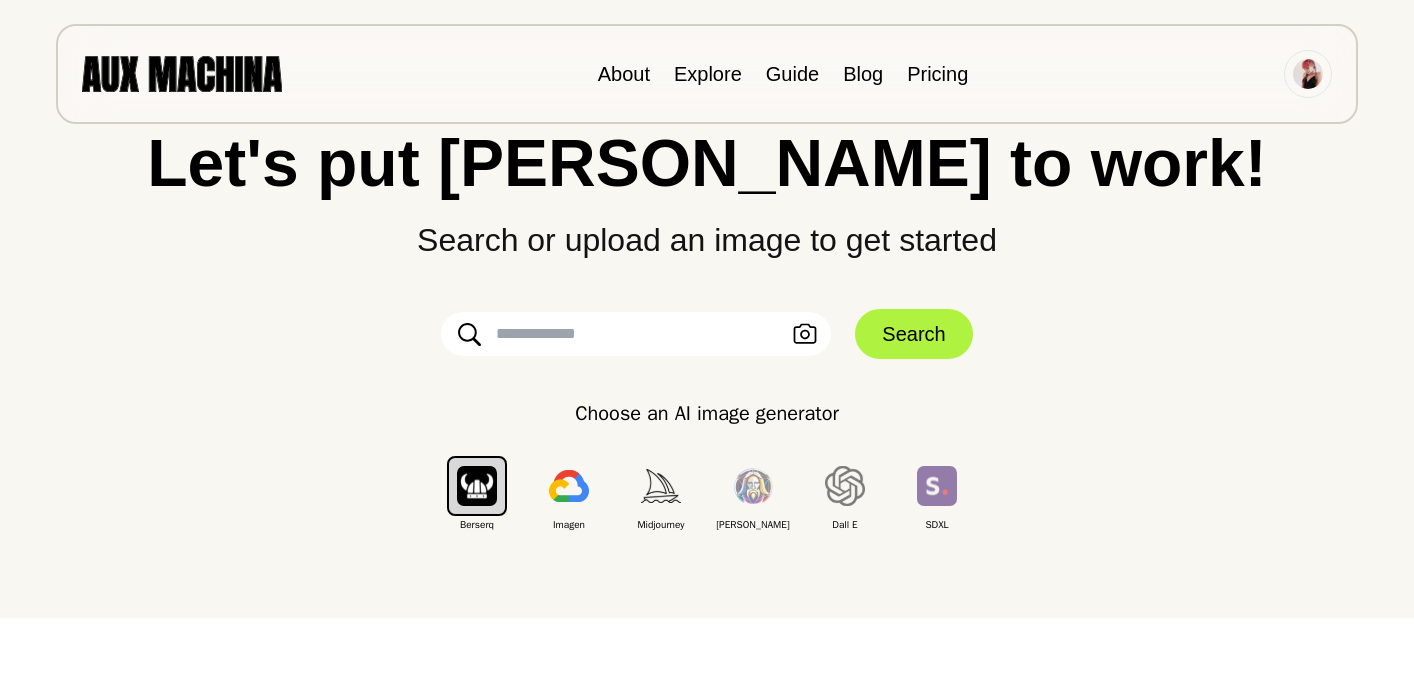 paste on "**********" 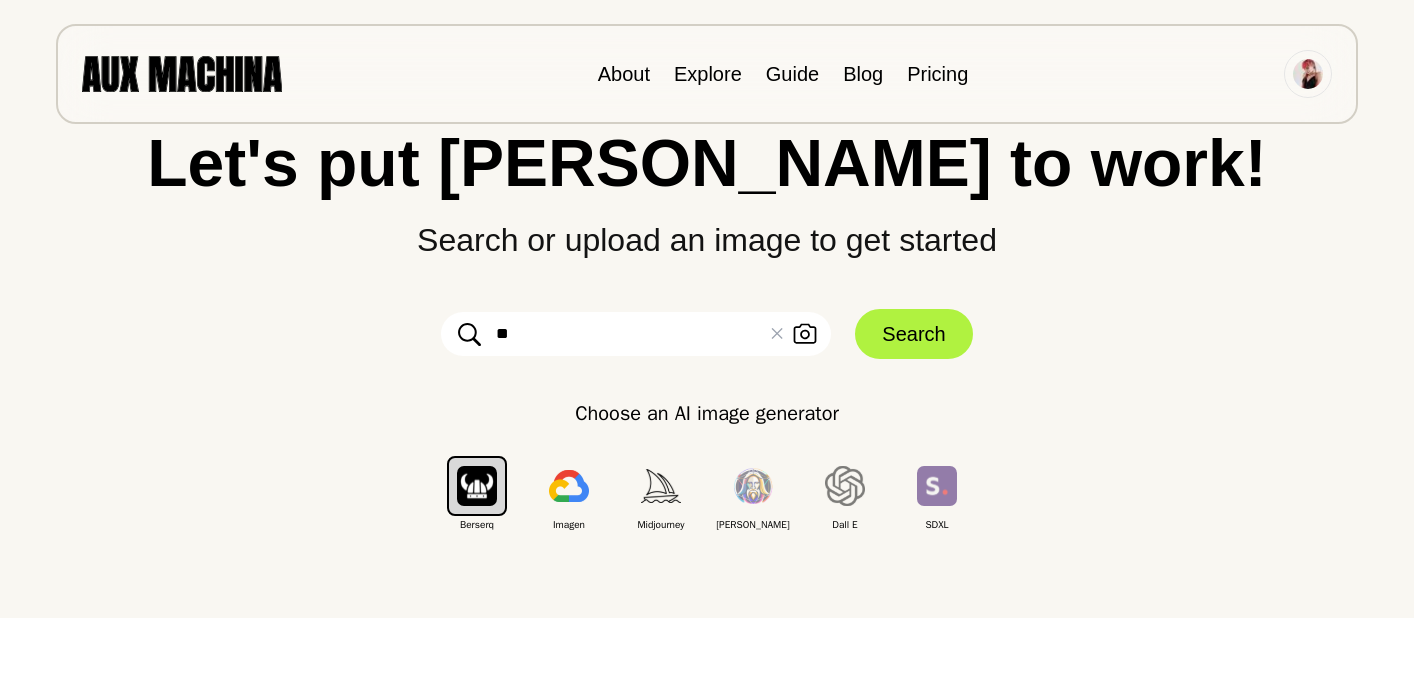 type on "*" 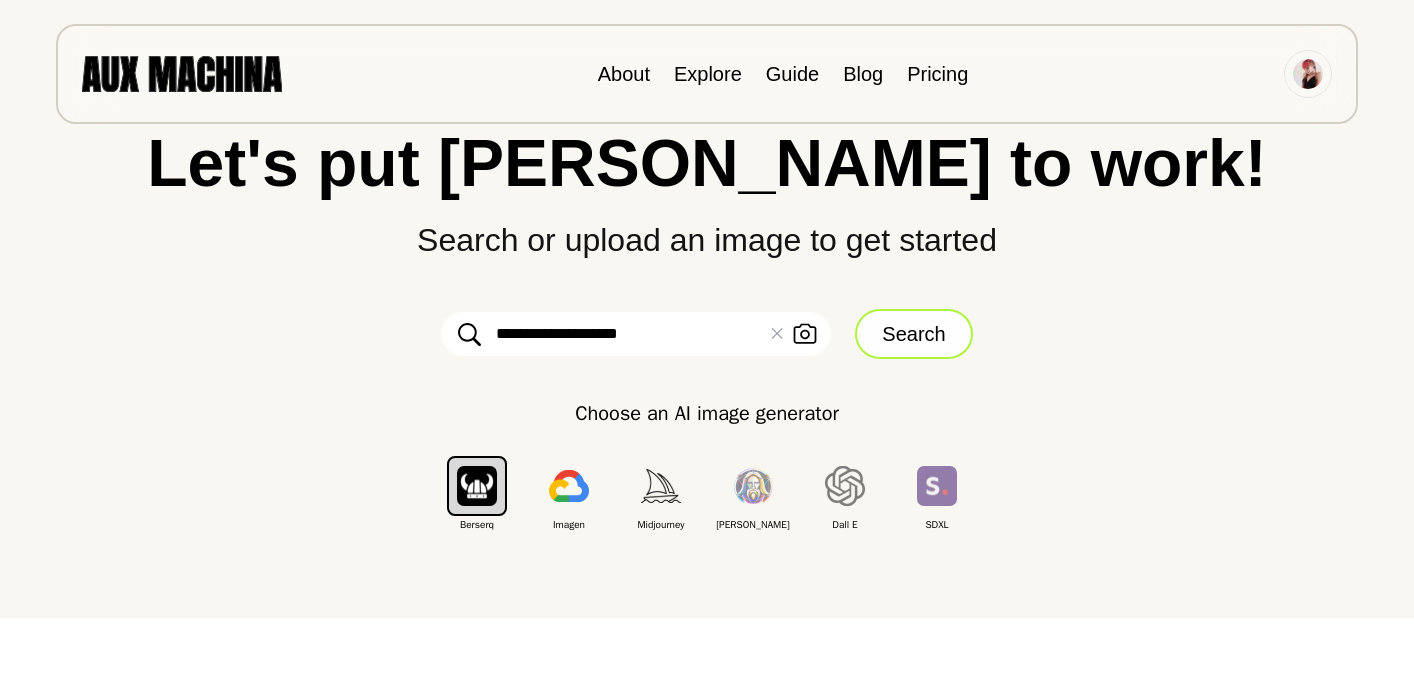 type on "**********" 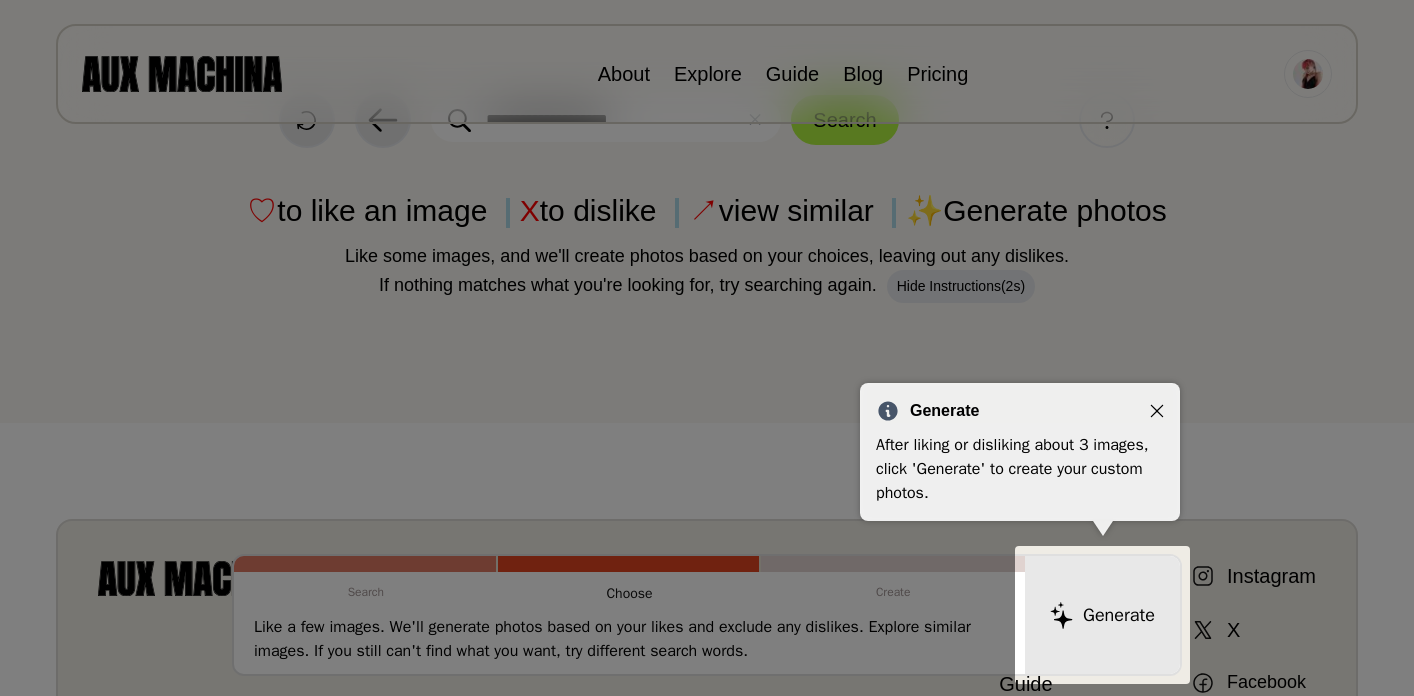 click 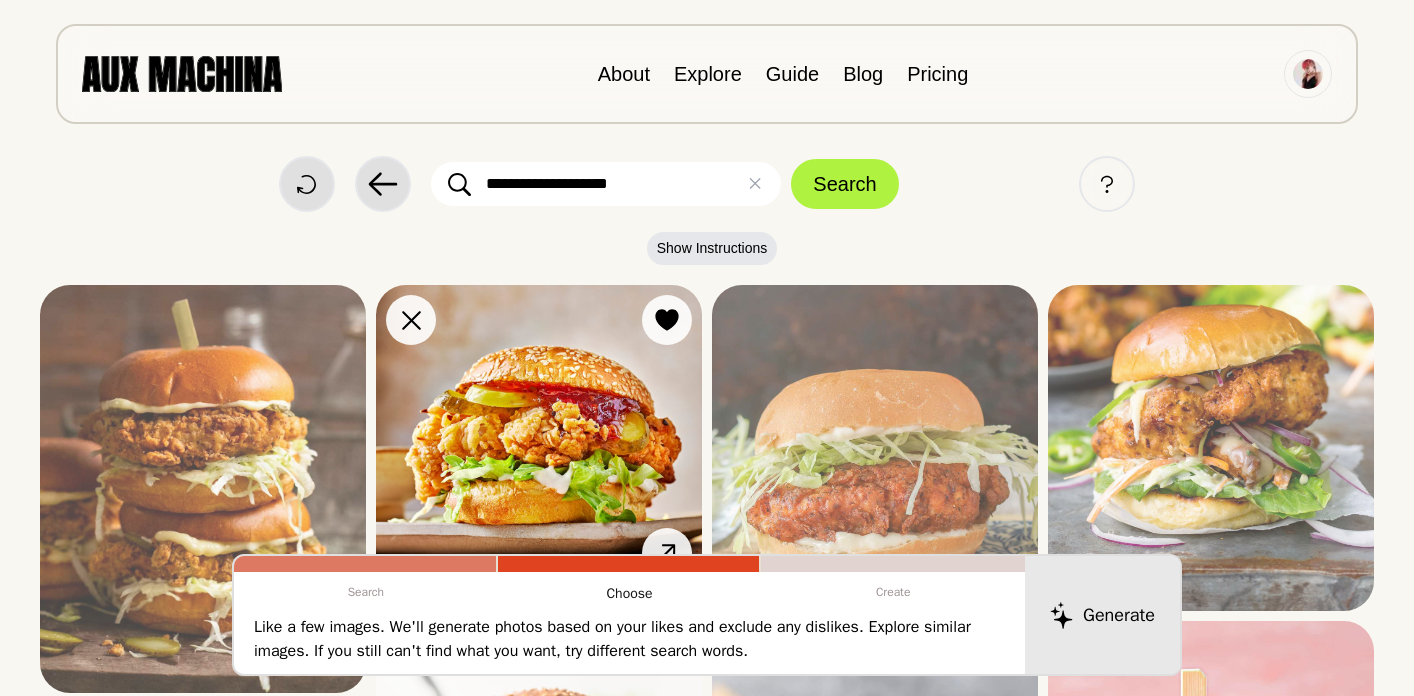 scroll, scrollTop: 0, scrollLeft: 0, axis: both 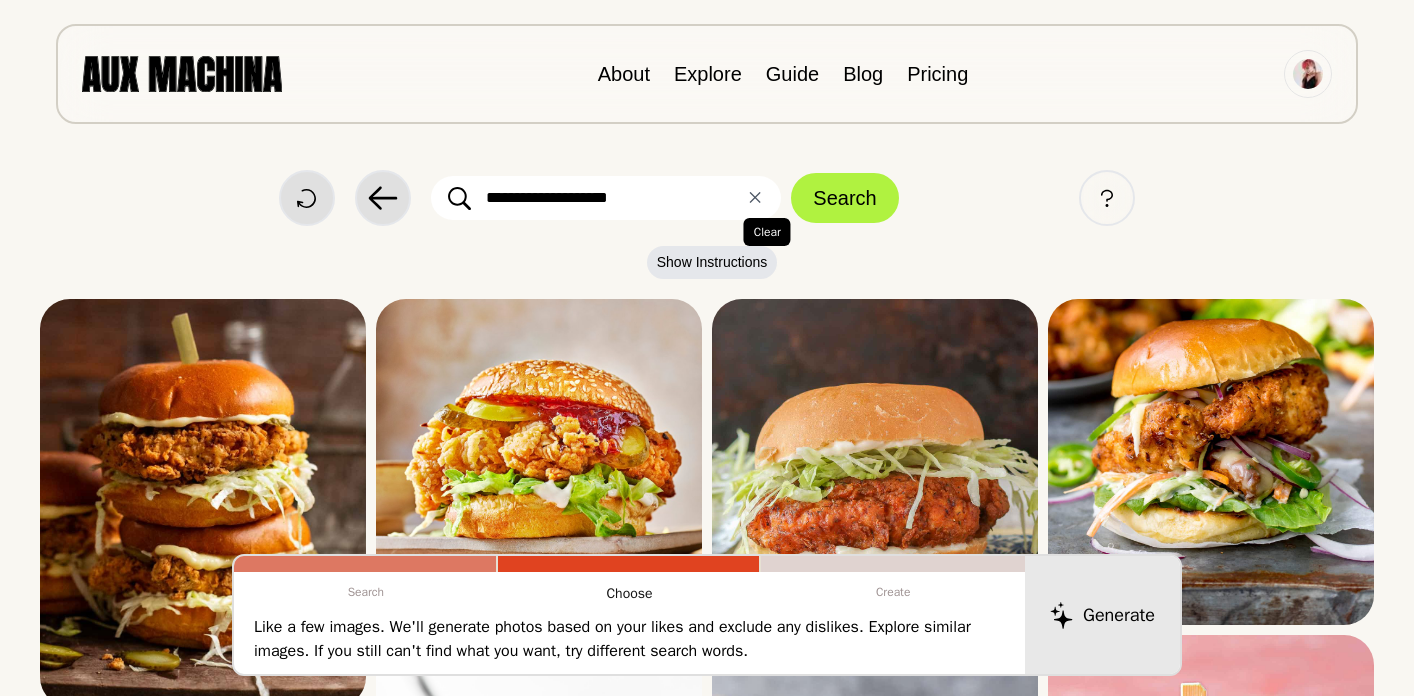 click on "✕ Clear" at bounding box center (755, 198) 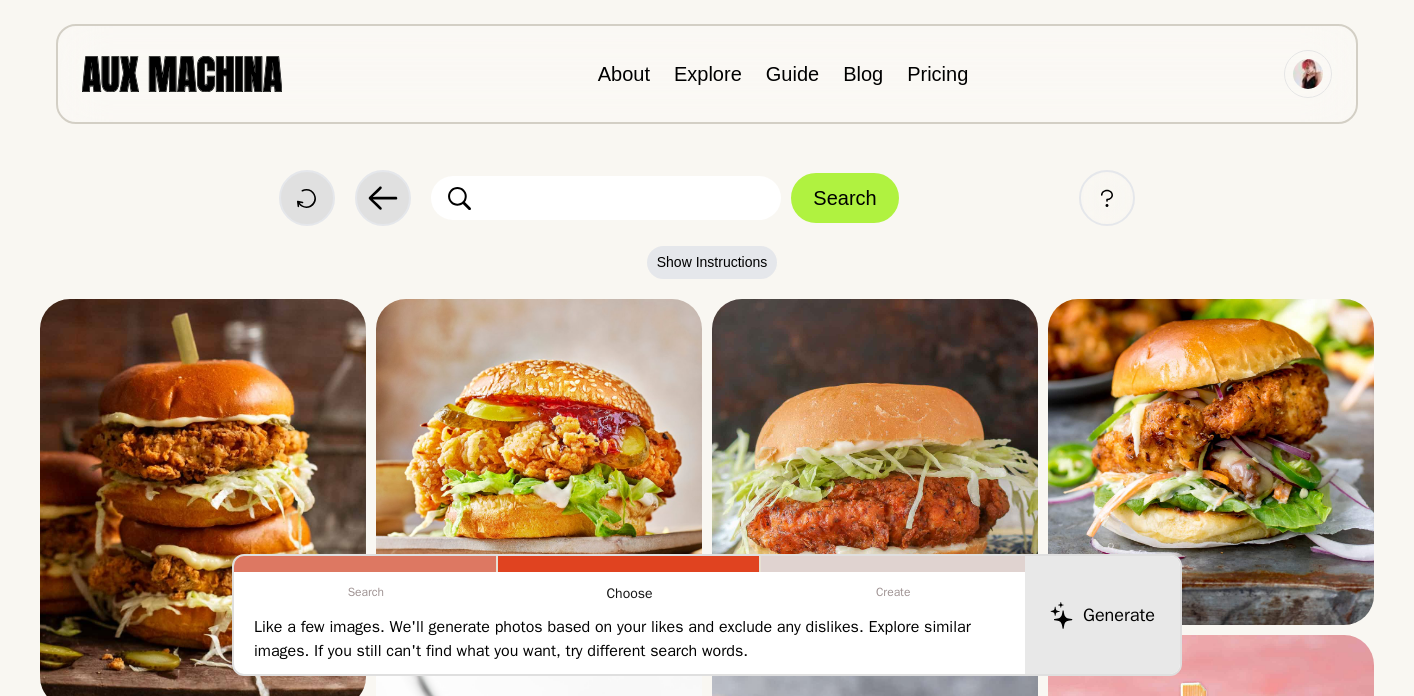 click at bounding box center (606, 198) 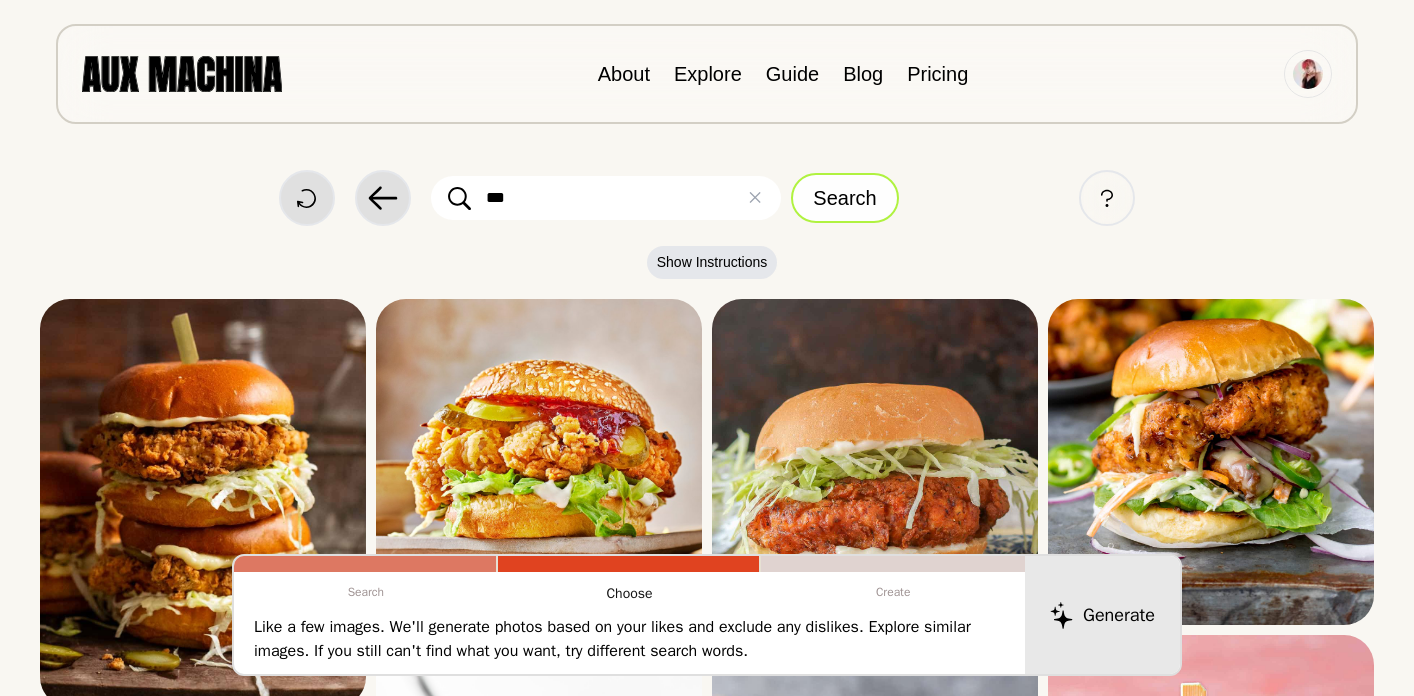 click on "Search" at bounding box center [844, 198] 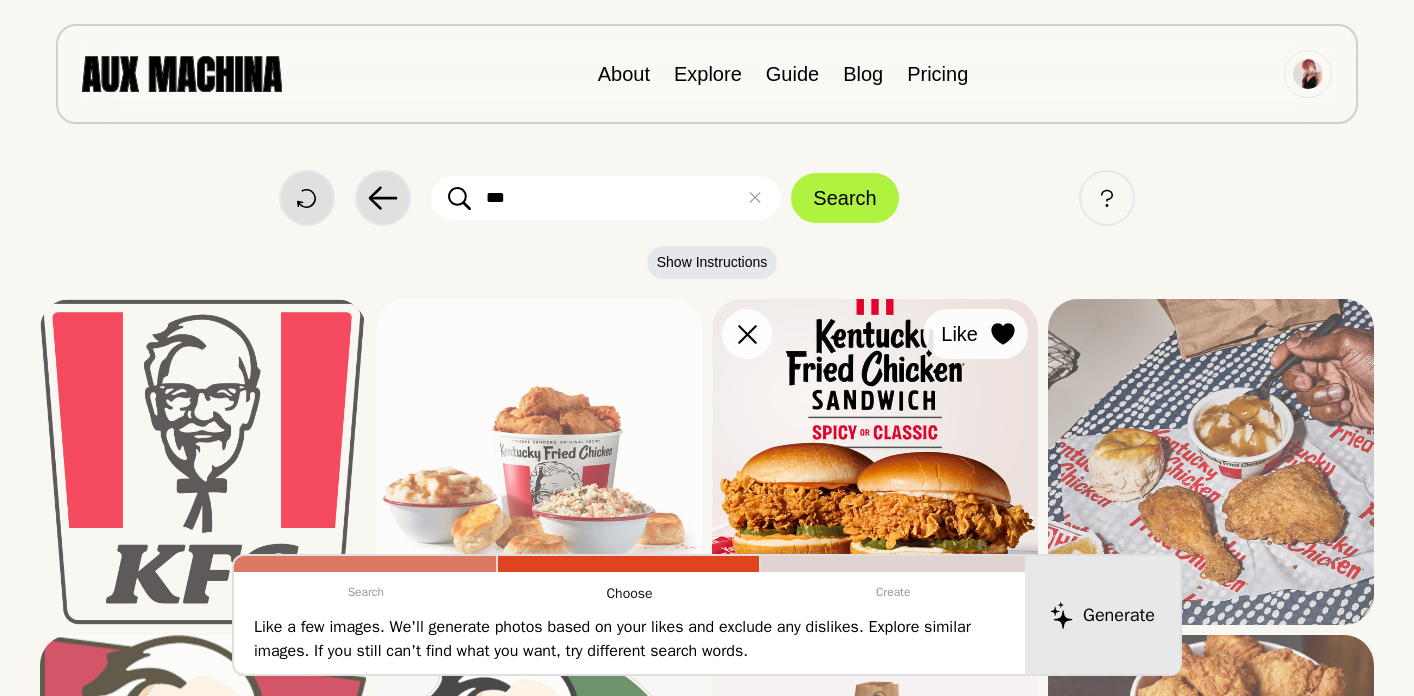 click 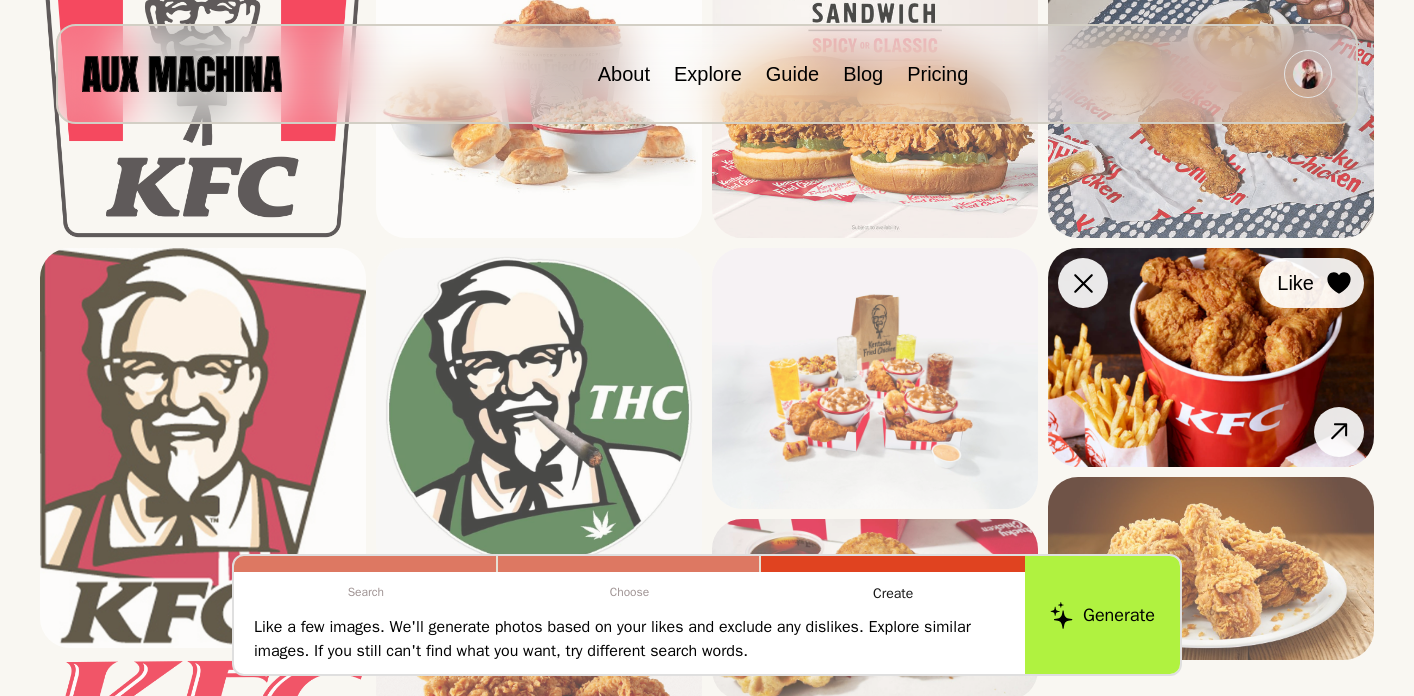 click 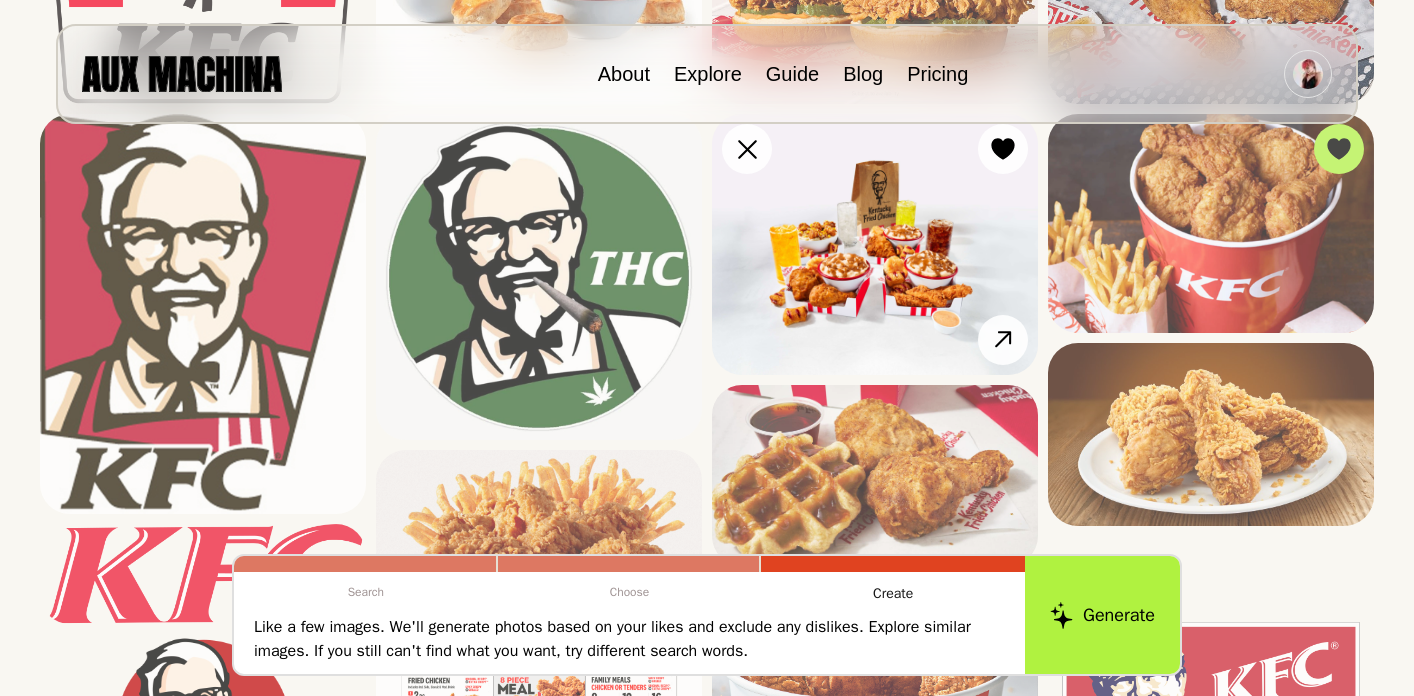 scroll, scrollTop: 556, scrollLeft: 0, axis: vertical 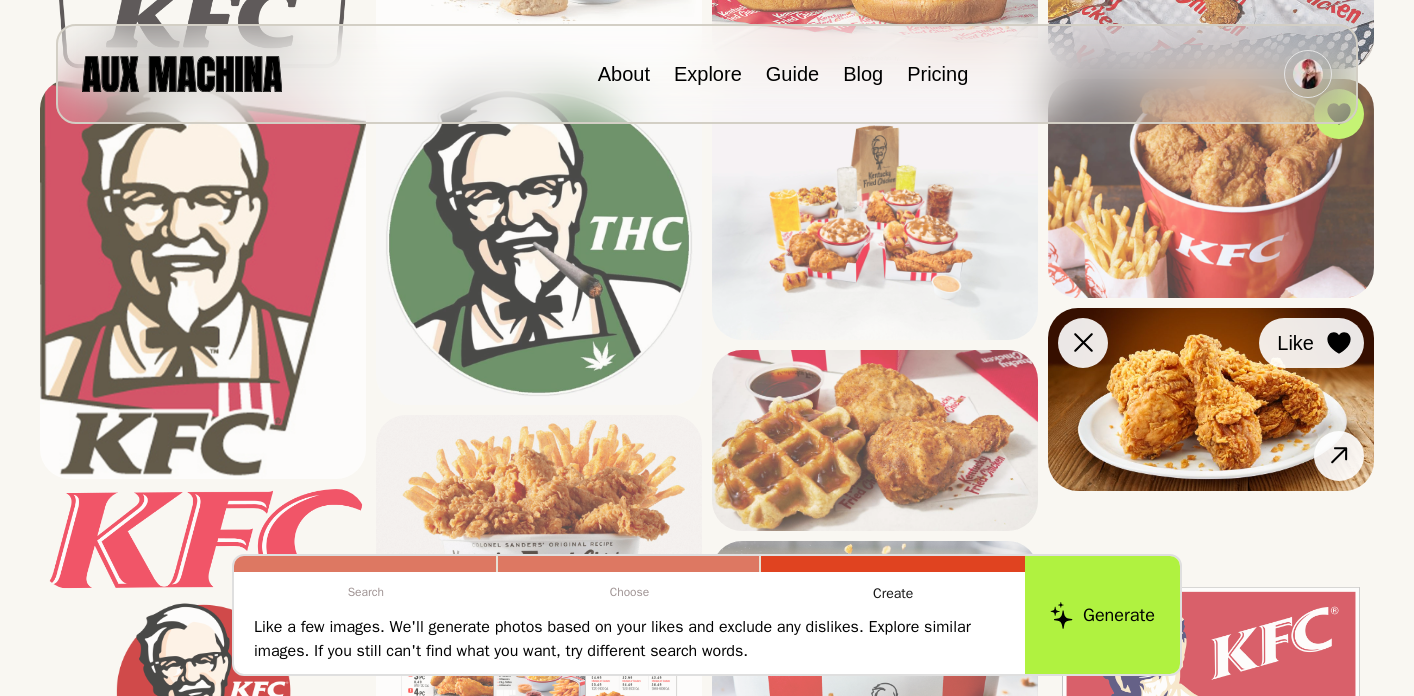 click 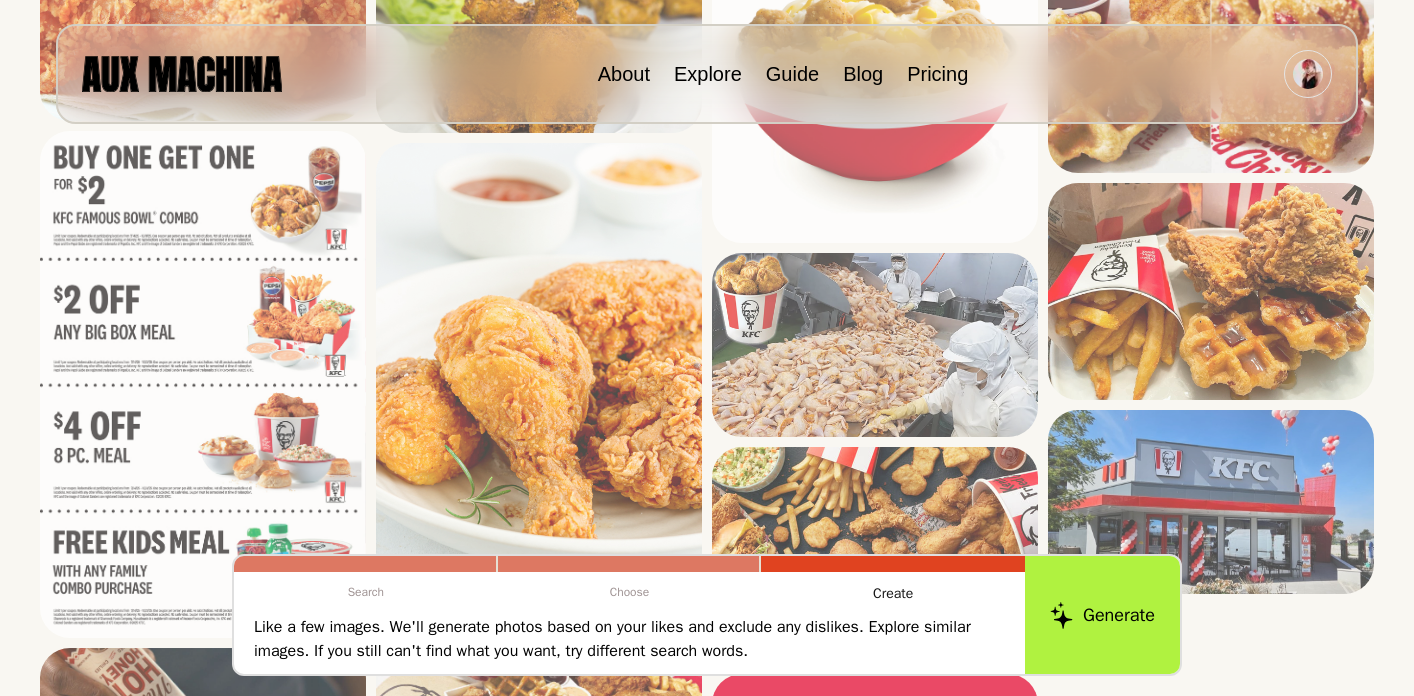 scroll, scrollTop: 2700, scrollLeft: 0, axis: vertical 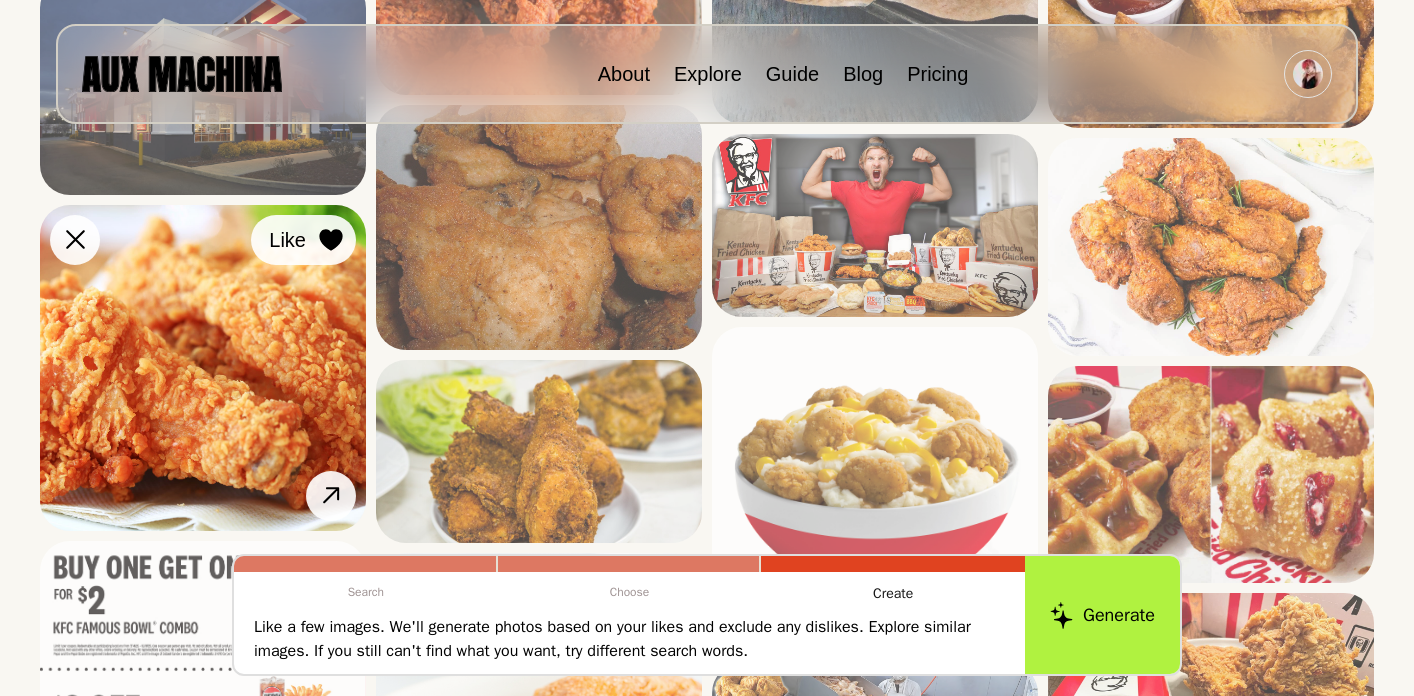 click 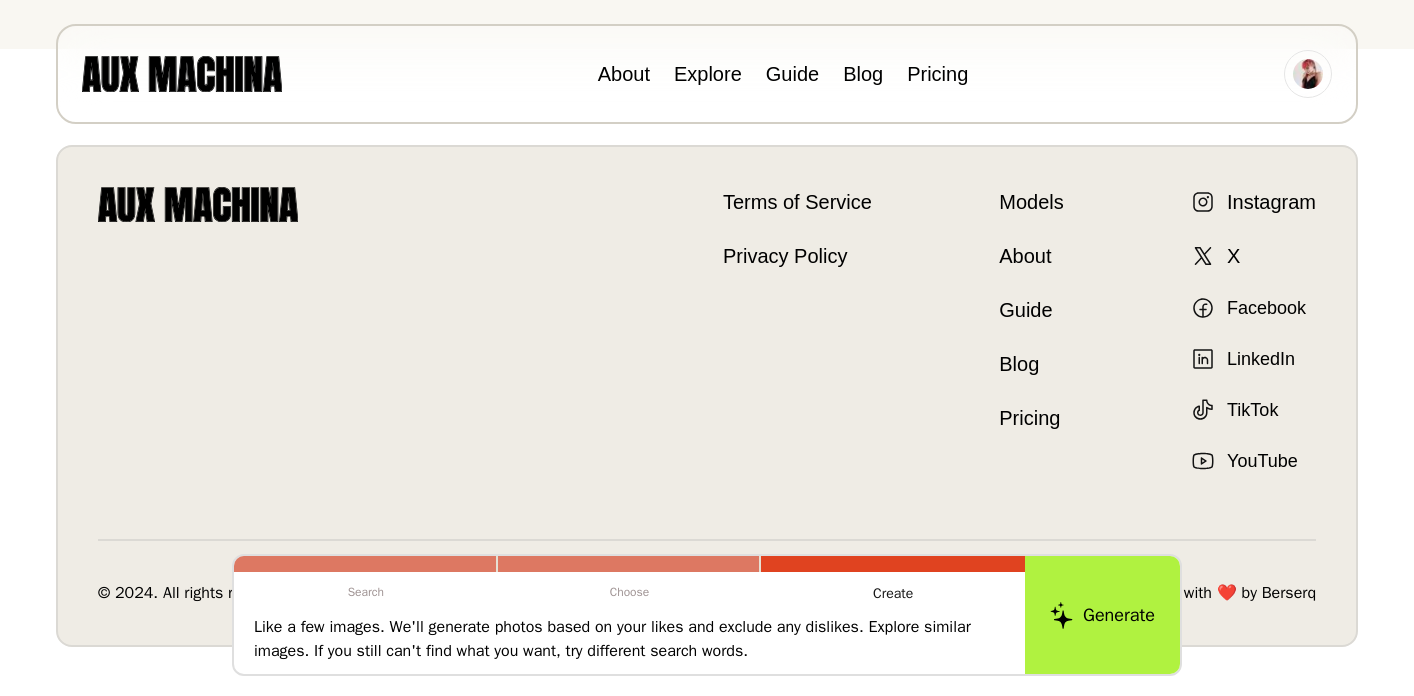 scroll, scrollTop: 3776, scrollLeft: 0, axis: vertical 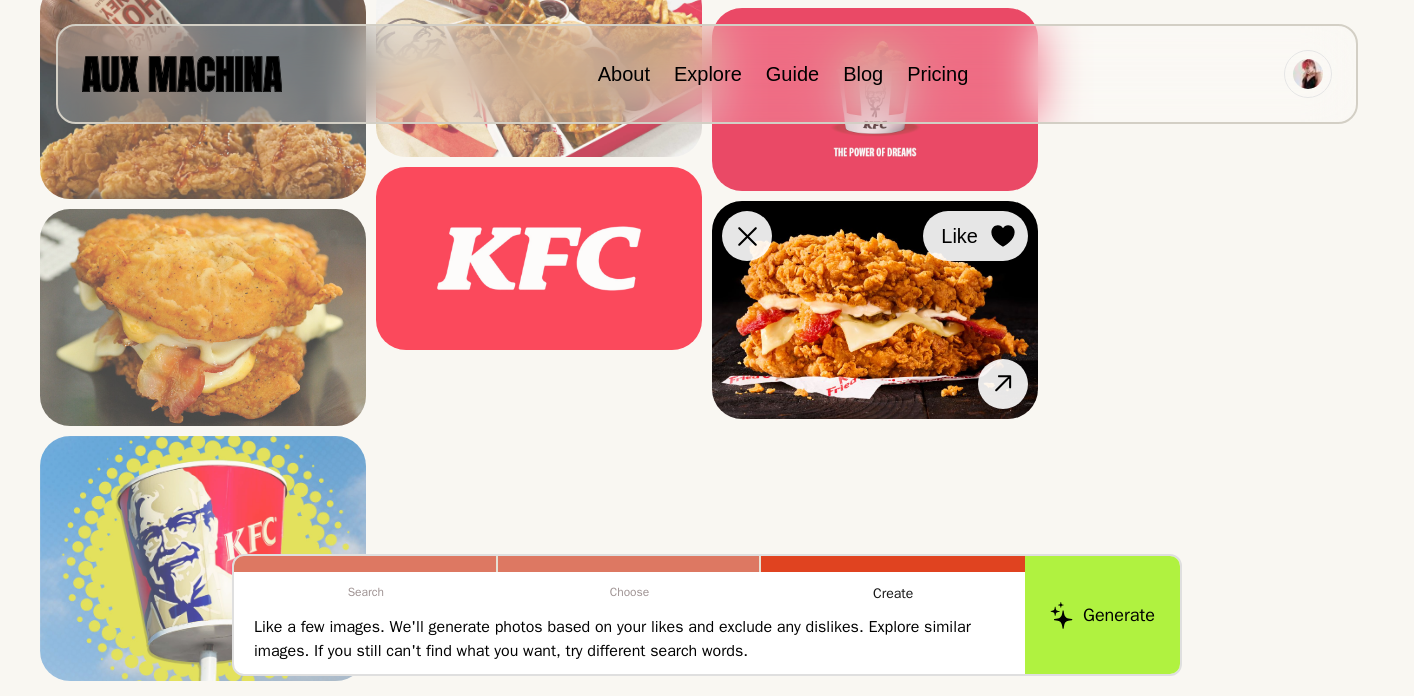 click 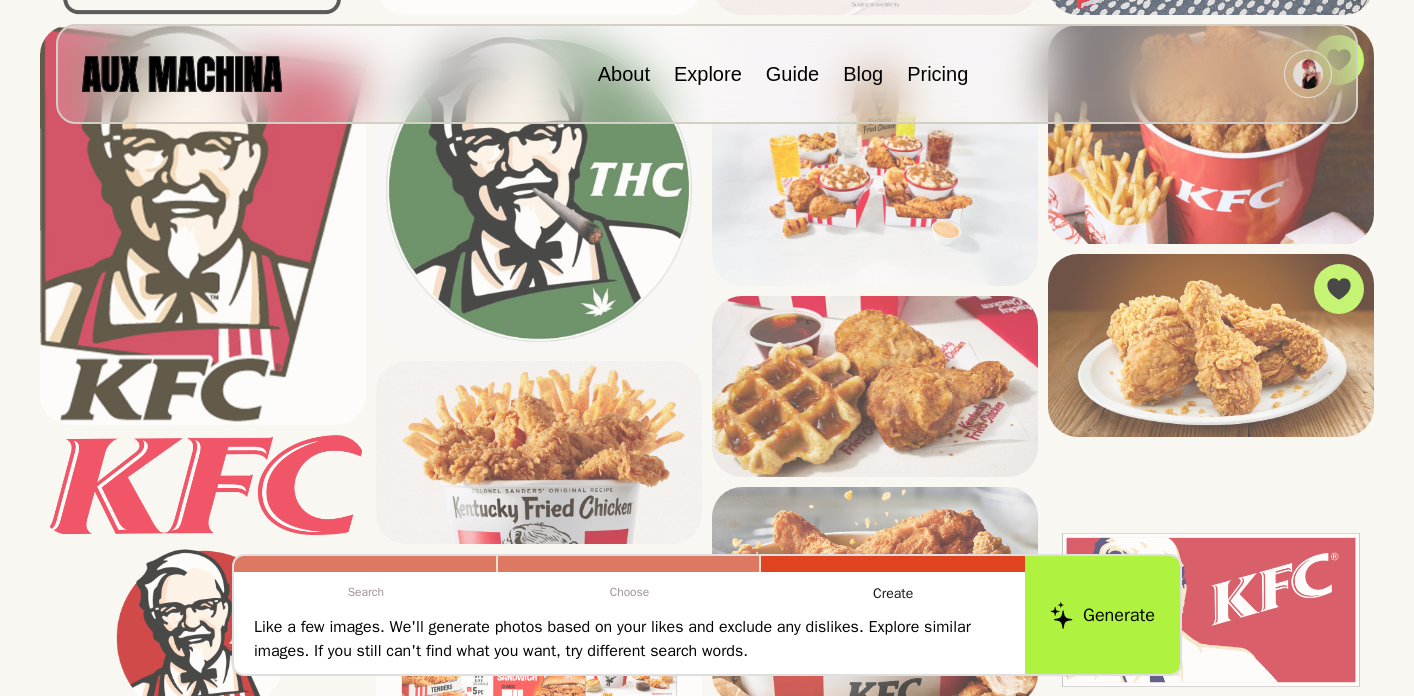 scroll, scrollTop: 0, scrollLeft: 0, axis: both 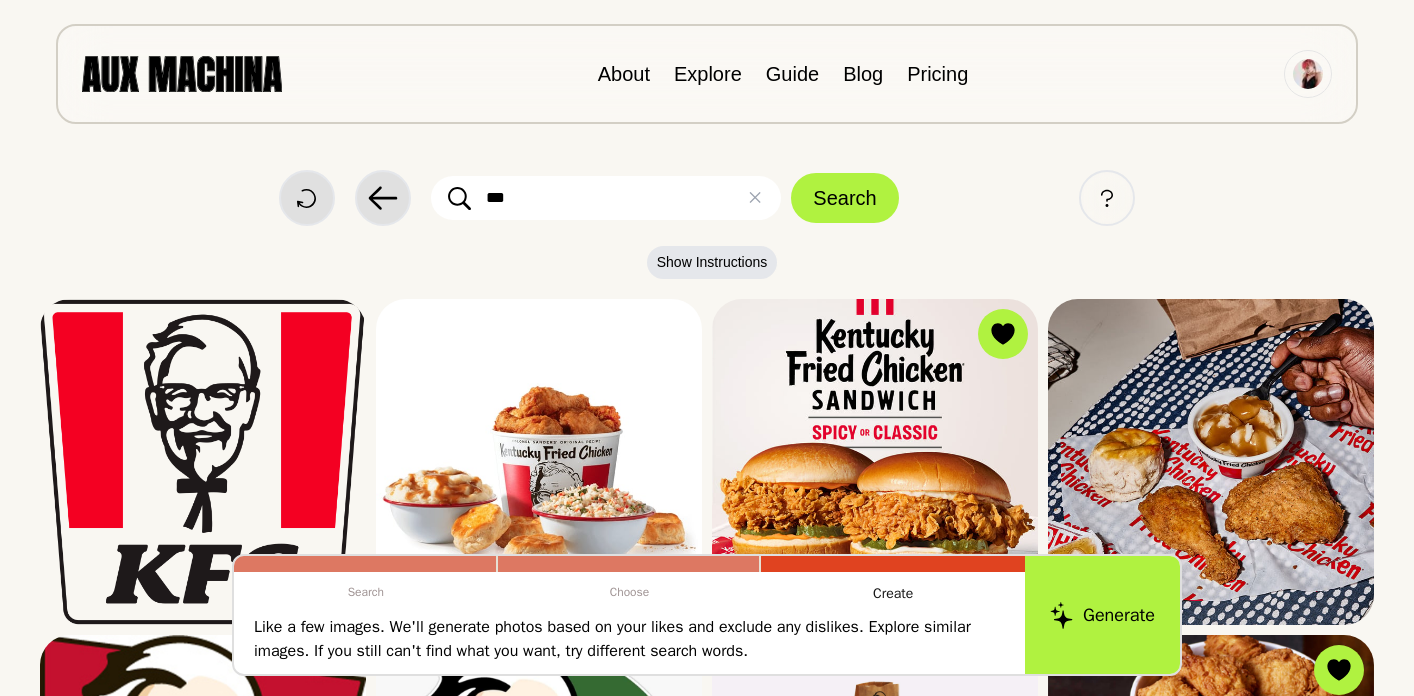 click on "***" at bounding box center [606, 198] 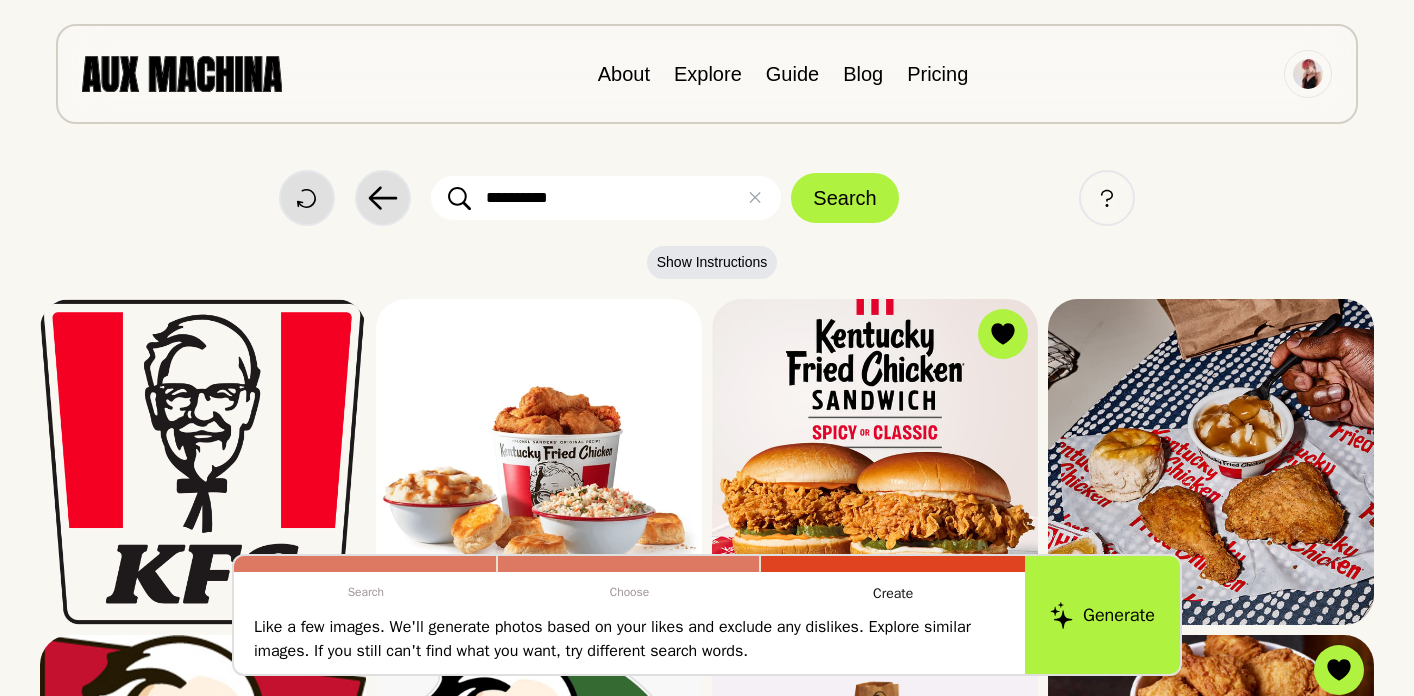 type on "**********" 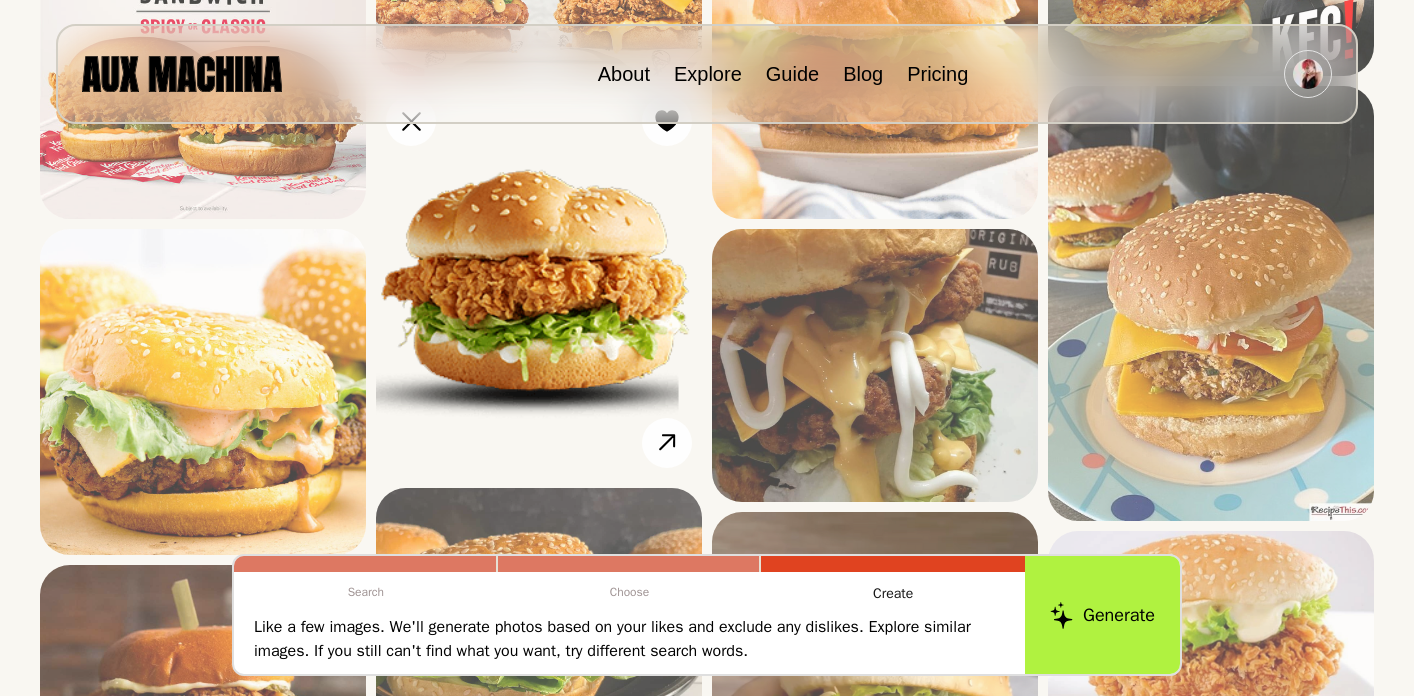 scroll, scrollTop: 372, scrollLeft: 0, axis: vertical 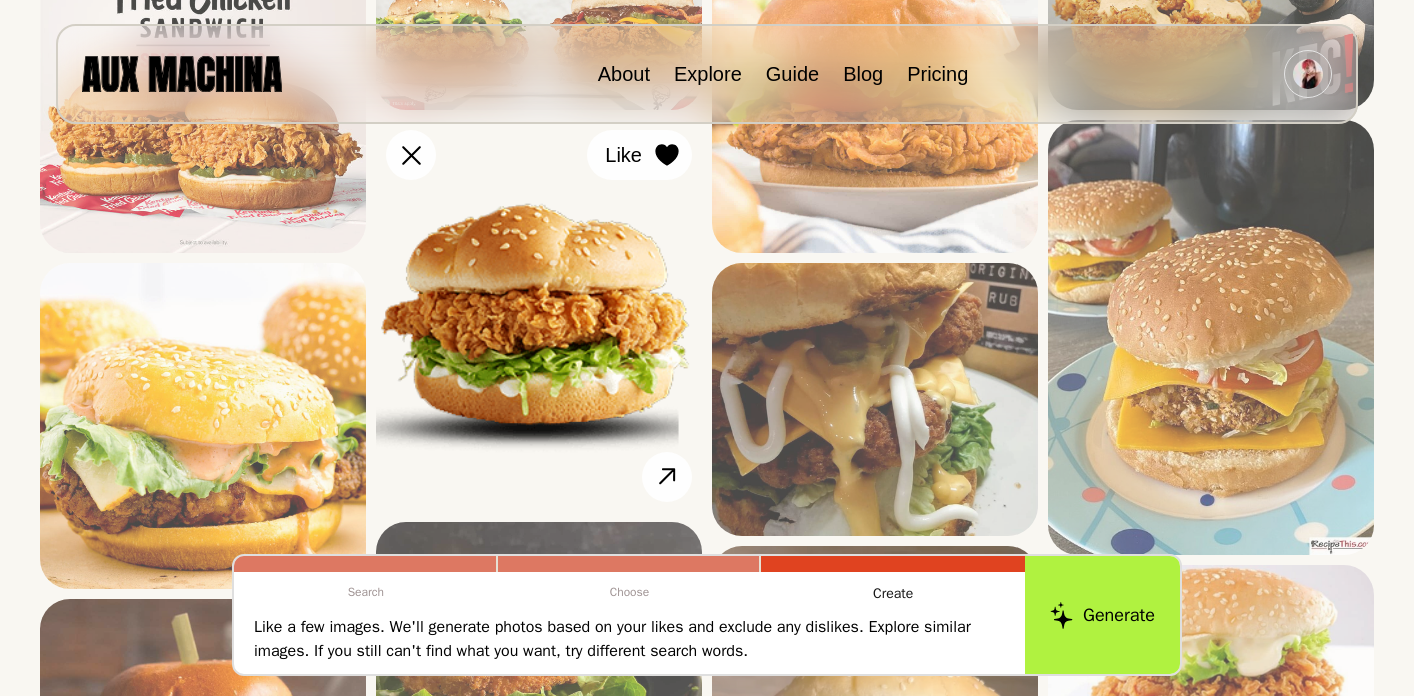 click 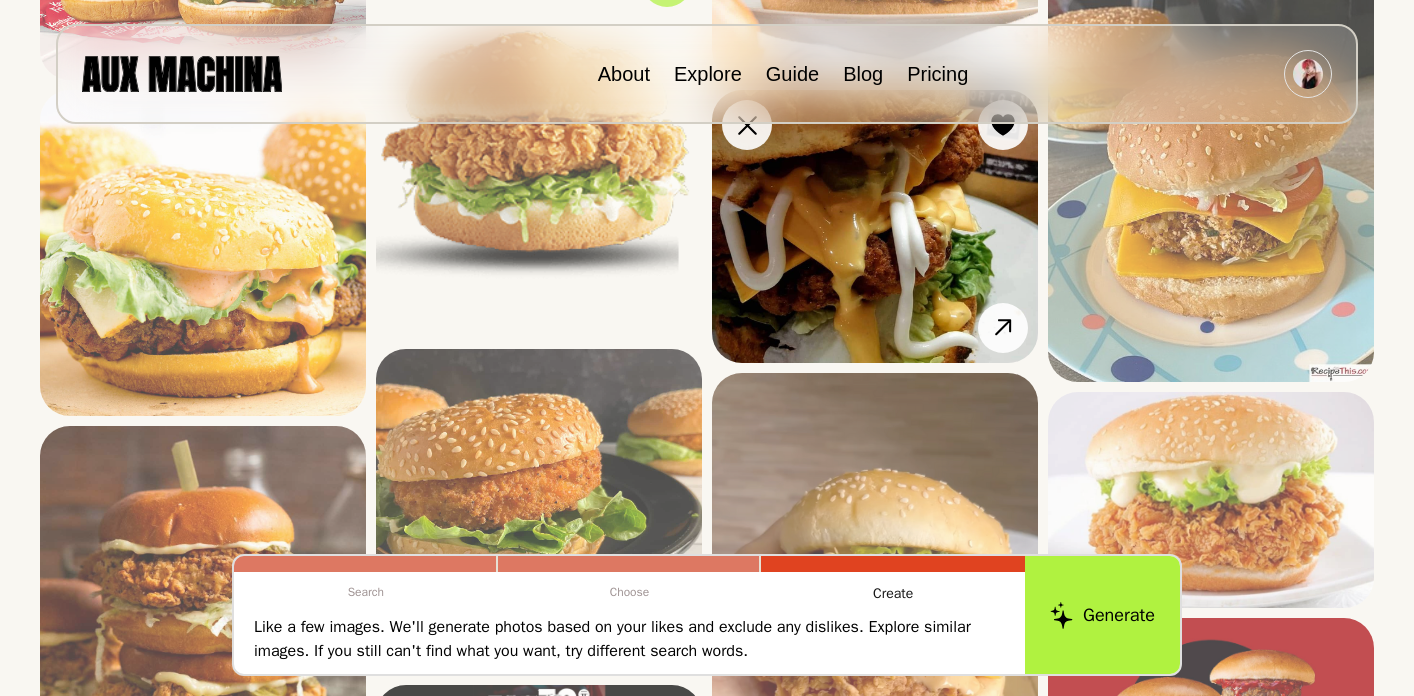 scroll, scrollTop: 566, scrollLeft: 0, axis: vertical 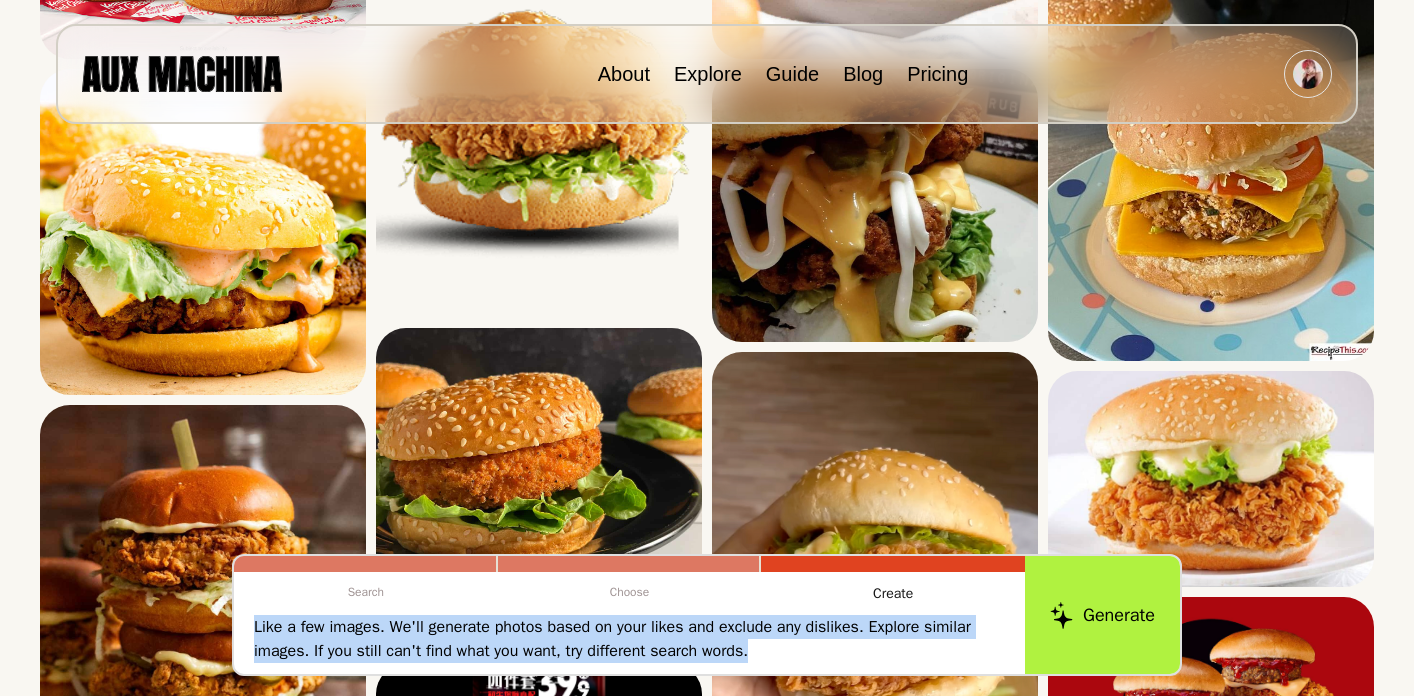 drag, startPoint x: 766, startPoint y: 652, endPoint x: 228, endPoint y: 621, distance: 538.8924 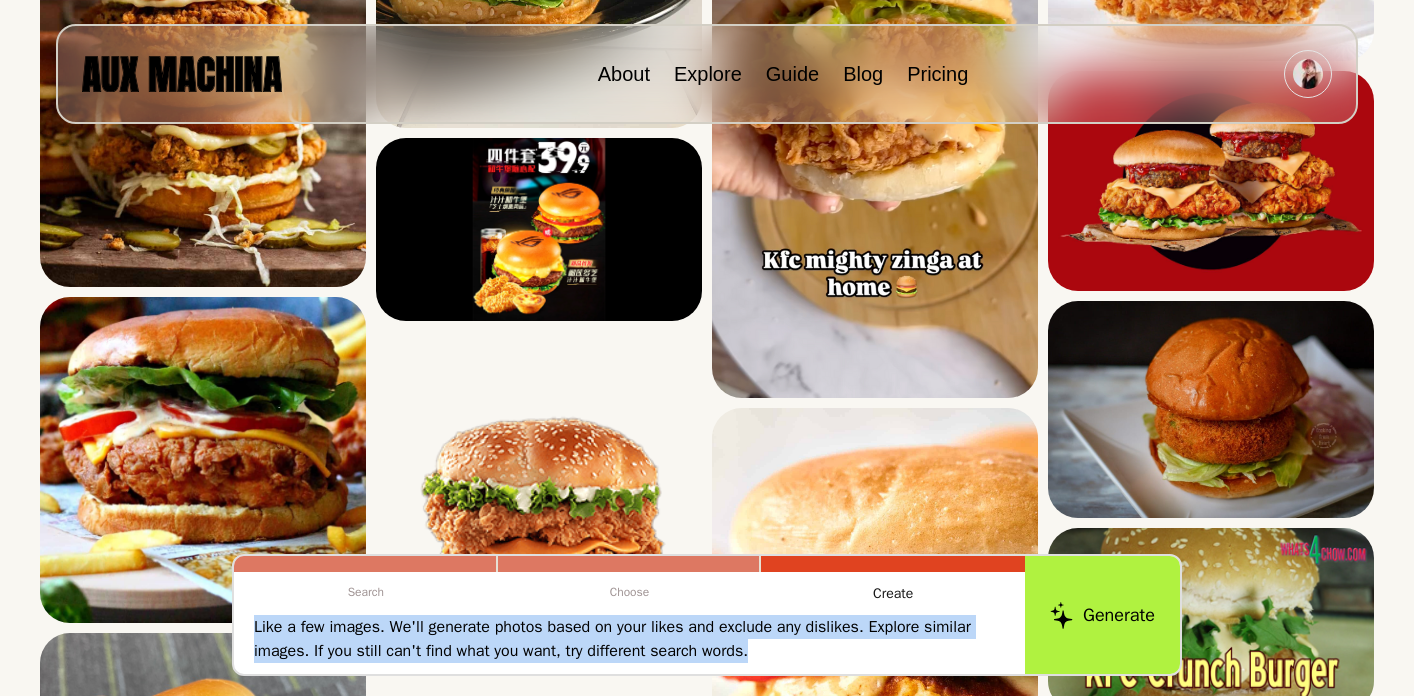scroll, scrollTop: 1183, scrollLeft: 0, axis: vertical 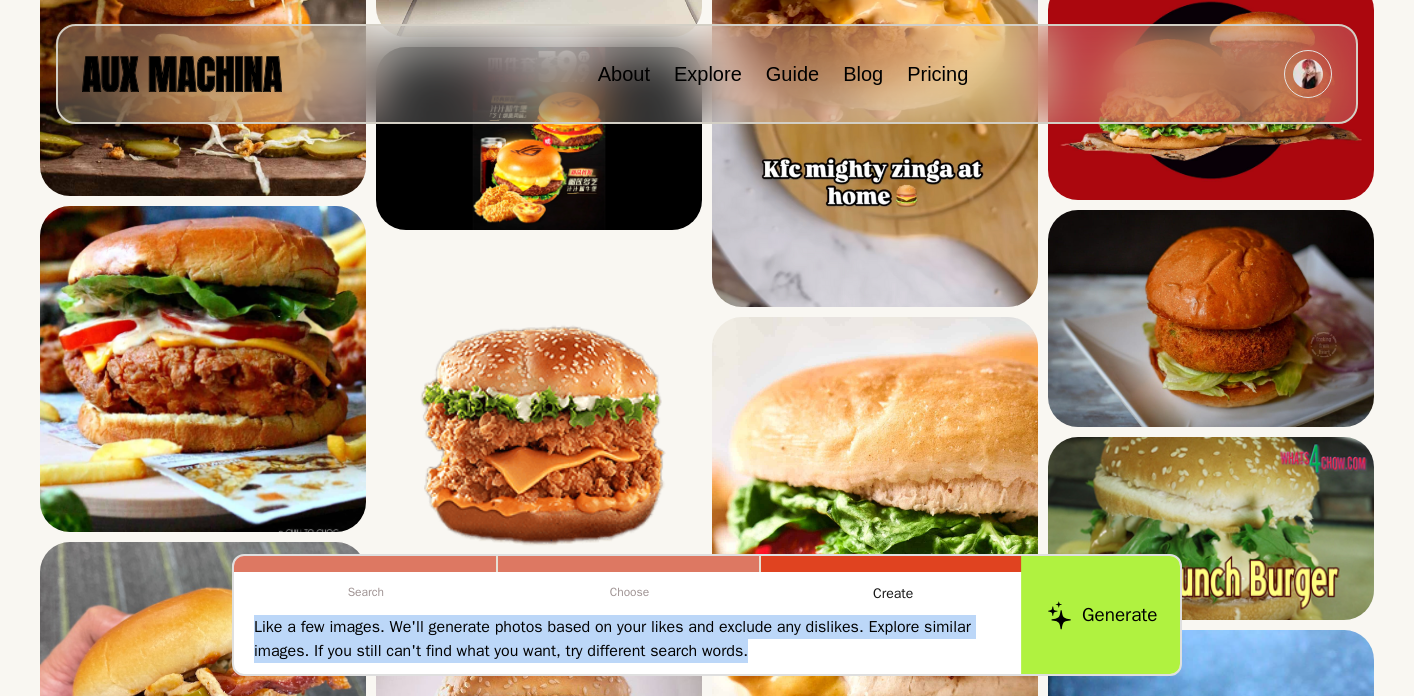 click on "Generate" at bounding box center (1102, 615) 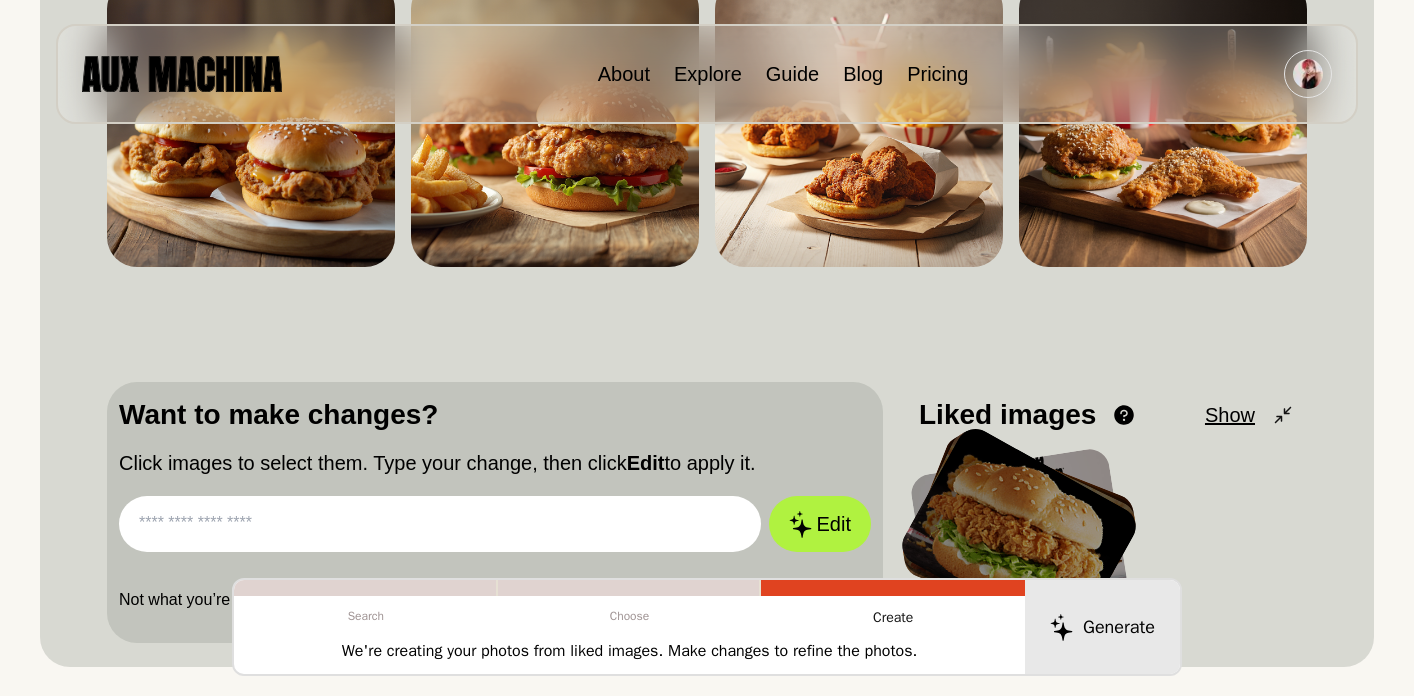scroll, scrollTop: 572, scrollLeft: 0, axis: vertical 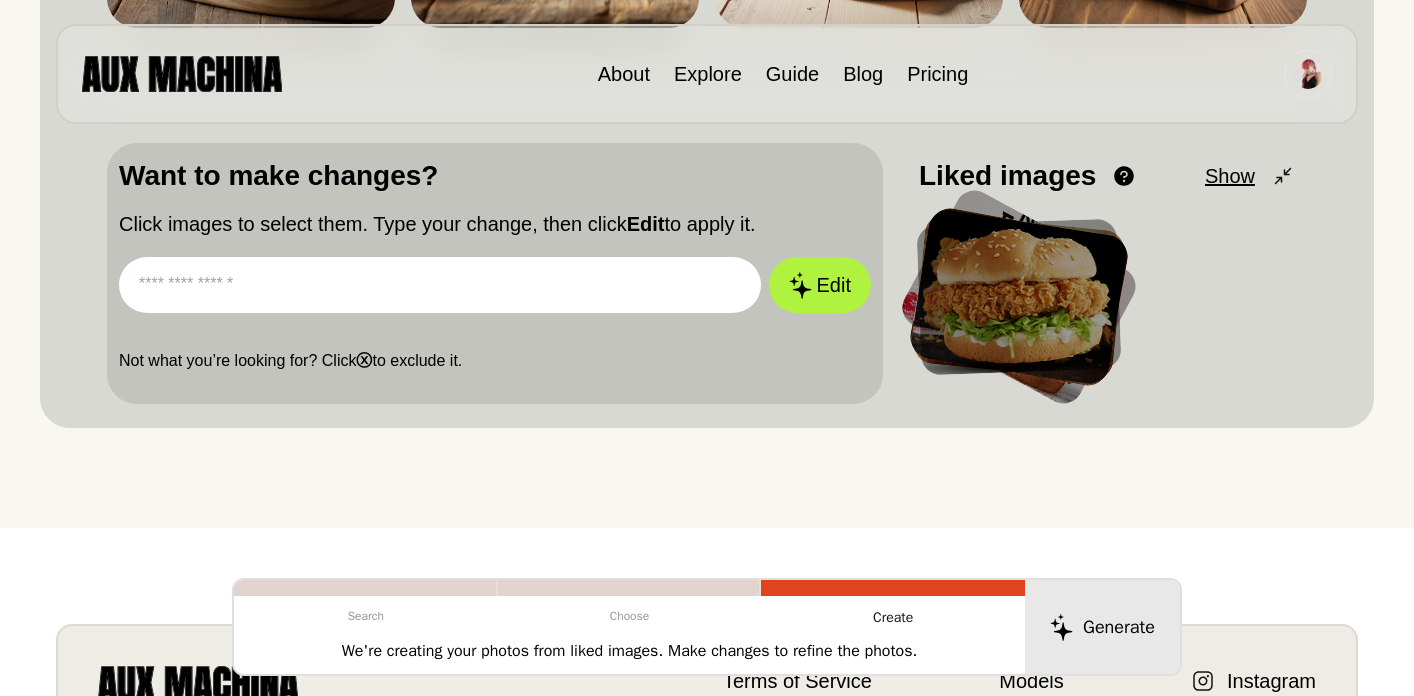 click at bounding box center [440, 285] 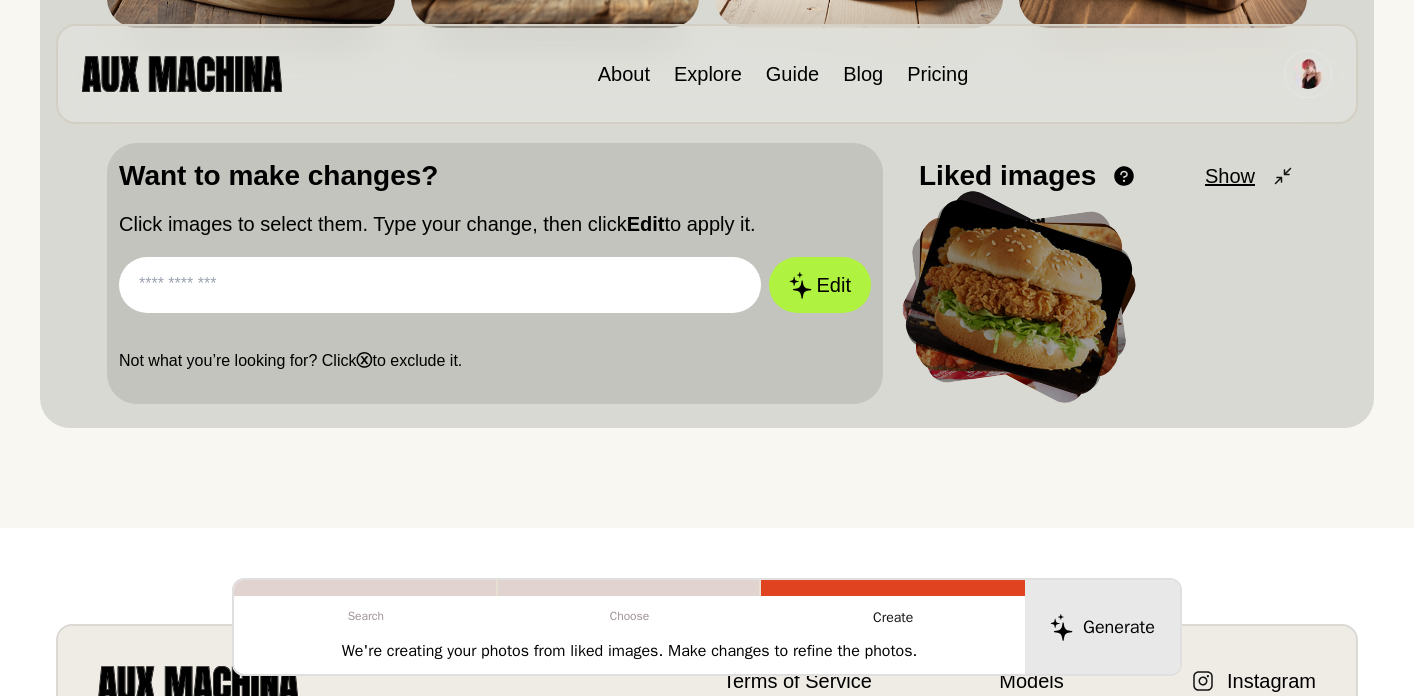 click on "Show" at bounding box center (1230, 176) 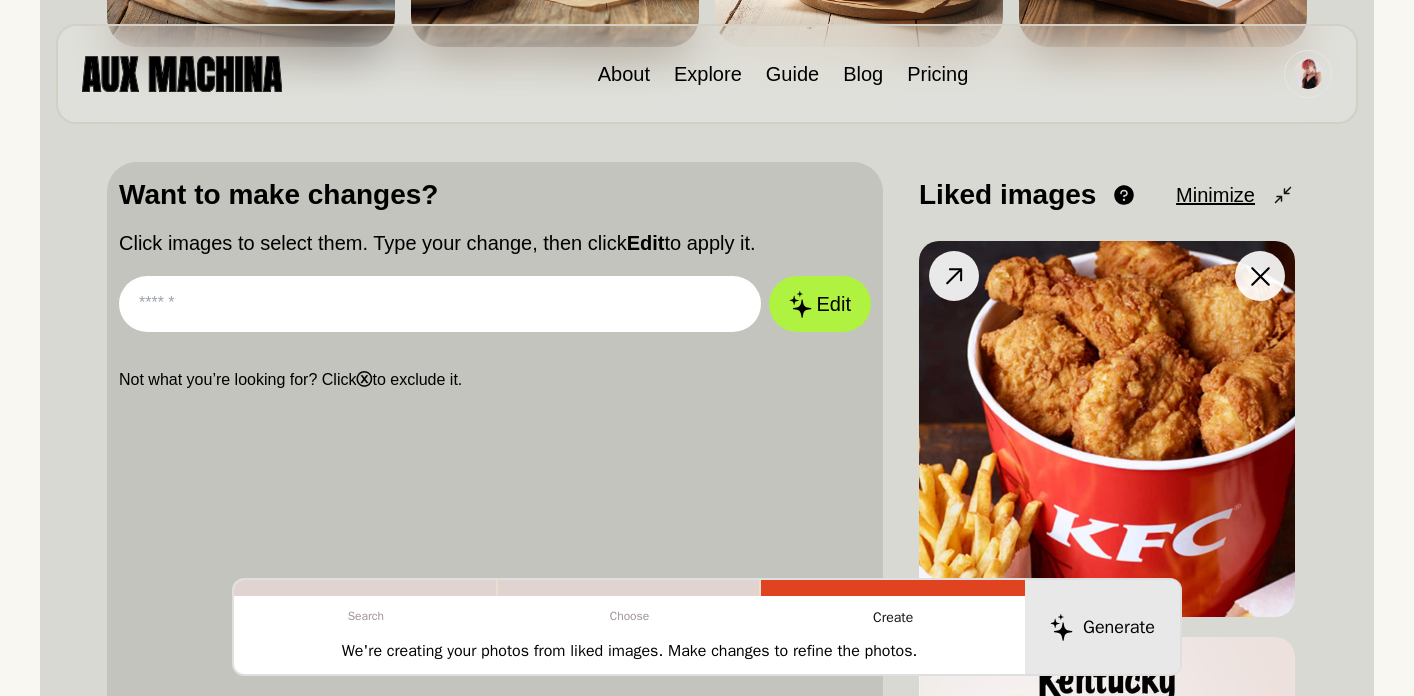 scroll, scrollTop: 556, scrollLeft: 0, axis: vertical 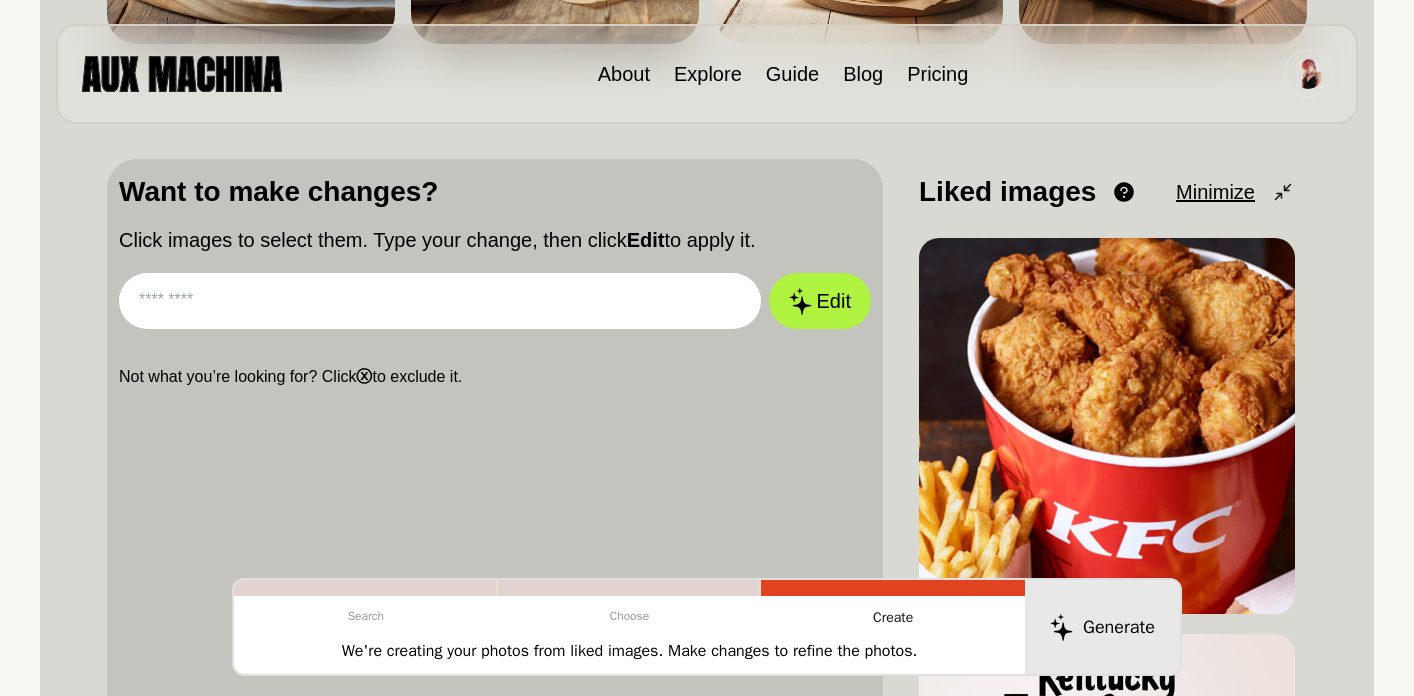 click at bounding box center [440, 301] 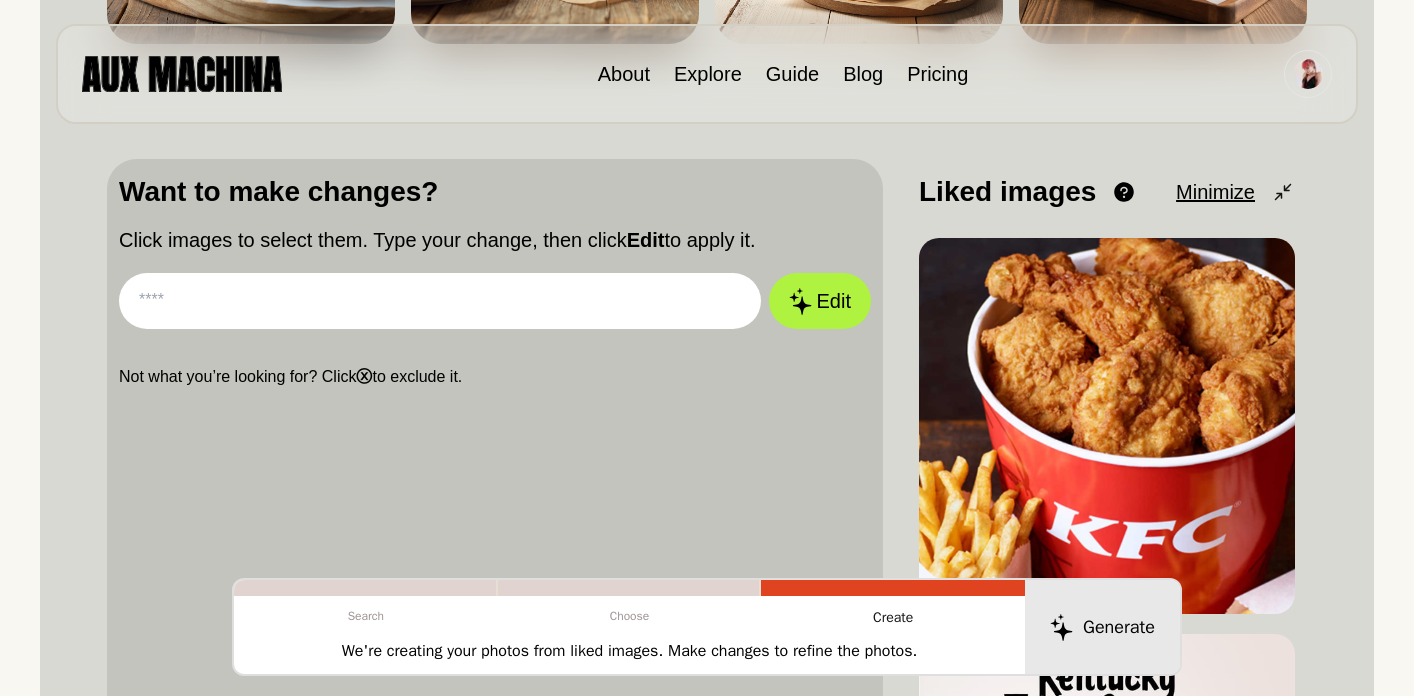 paste on "**********" 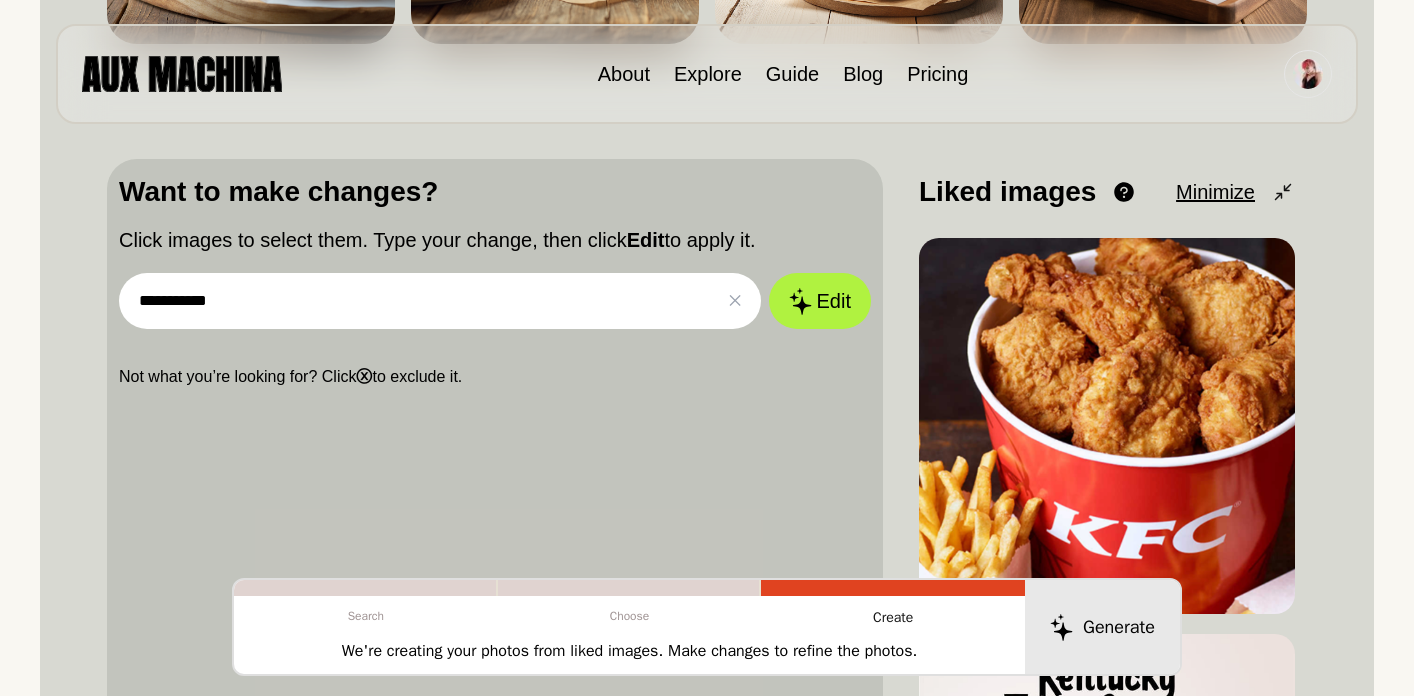 drag, startPoint x: 330, startPoint y: 309, endPoint x: 132, endPoint y: 294, distance: 198.56737 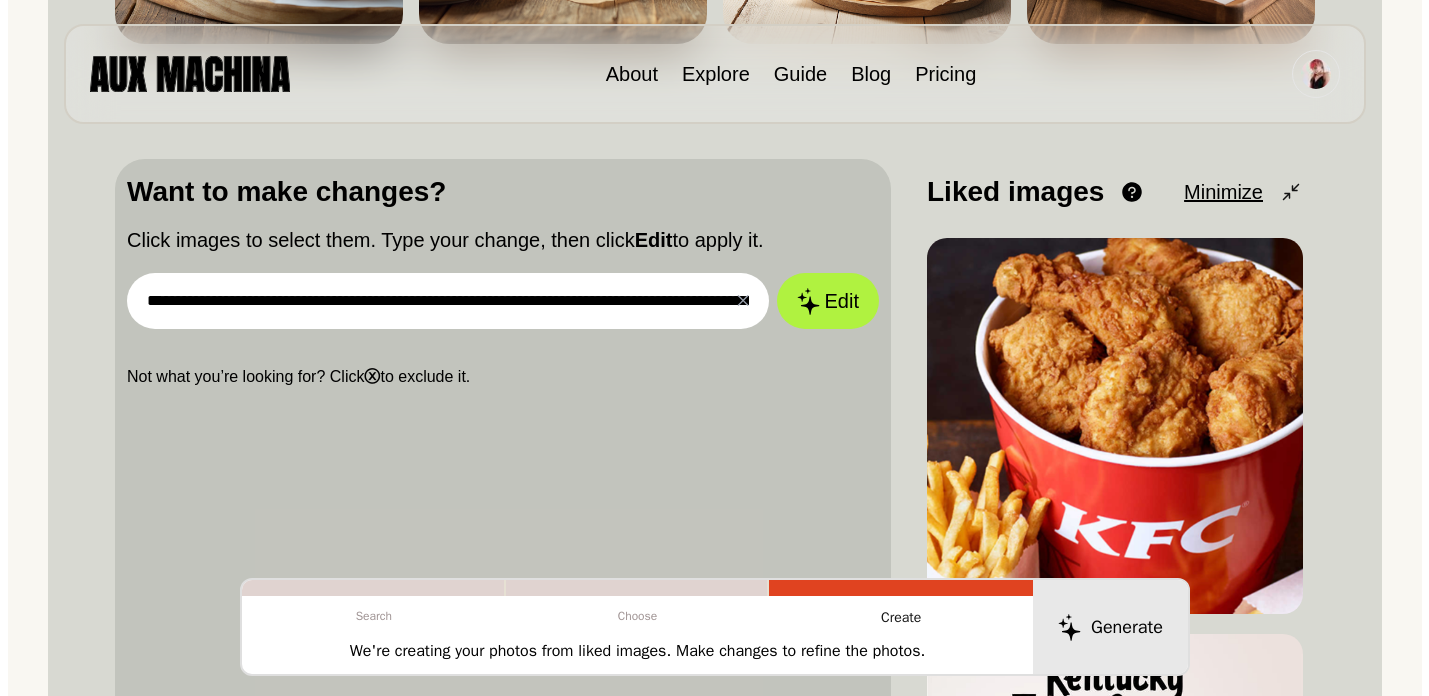 scroll, scrollTop: 0, scrollLeft: 596, axis: horizontal 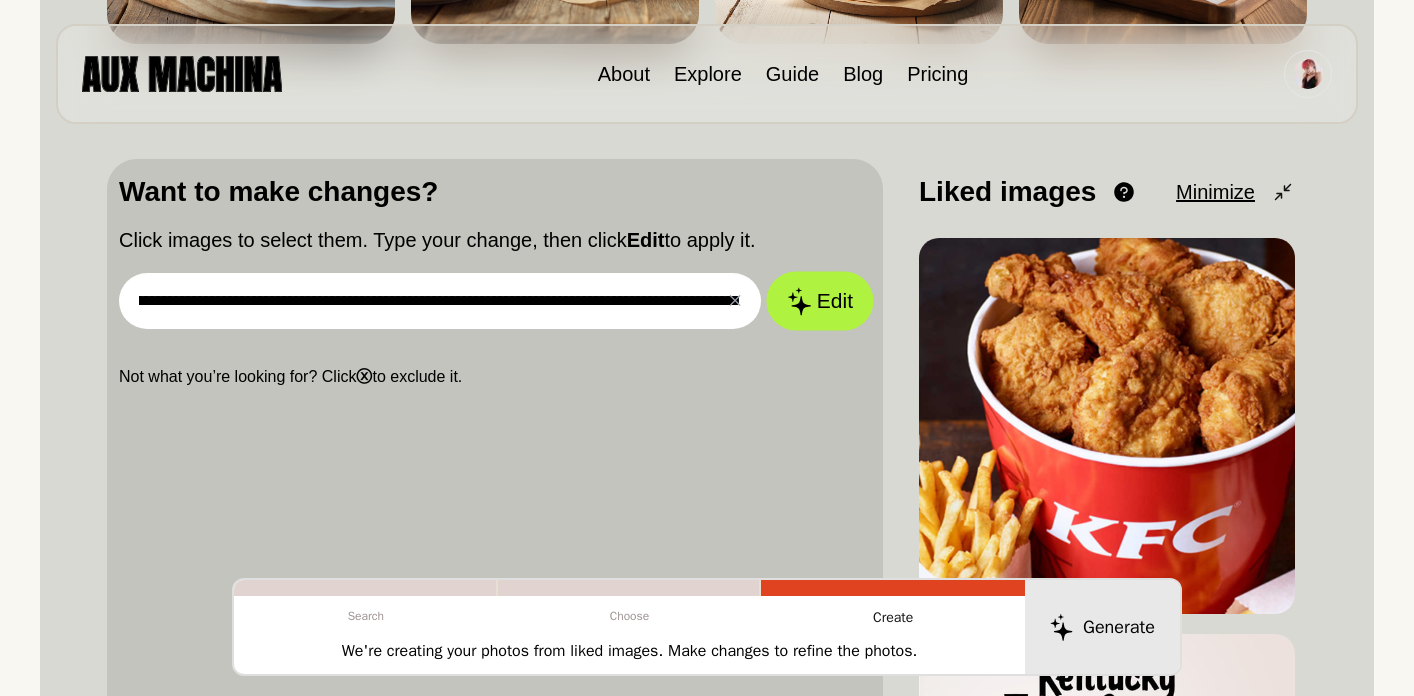 type on "**********" 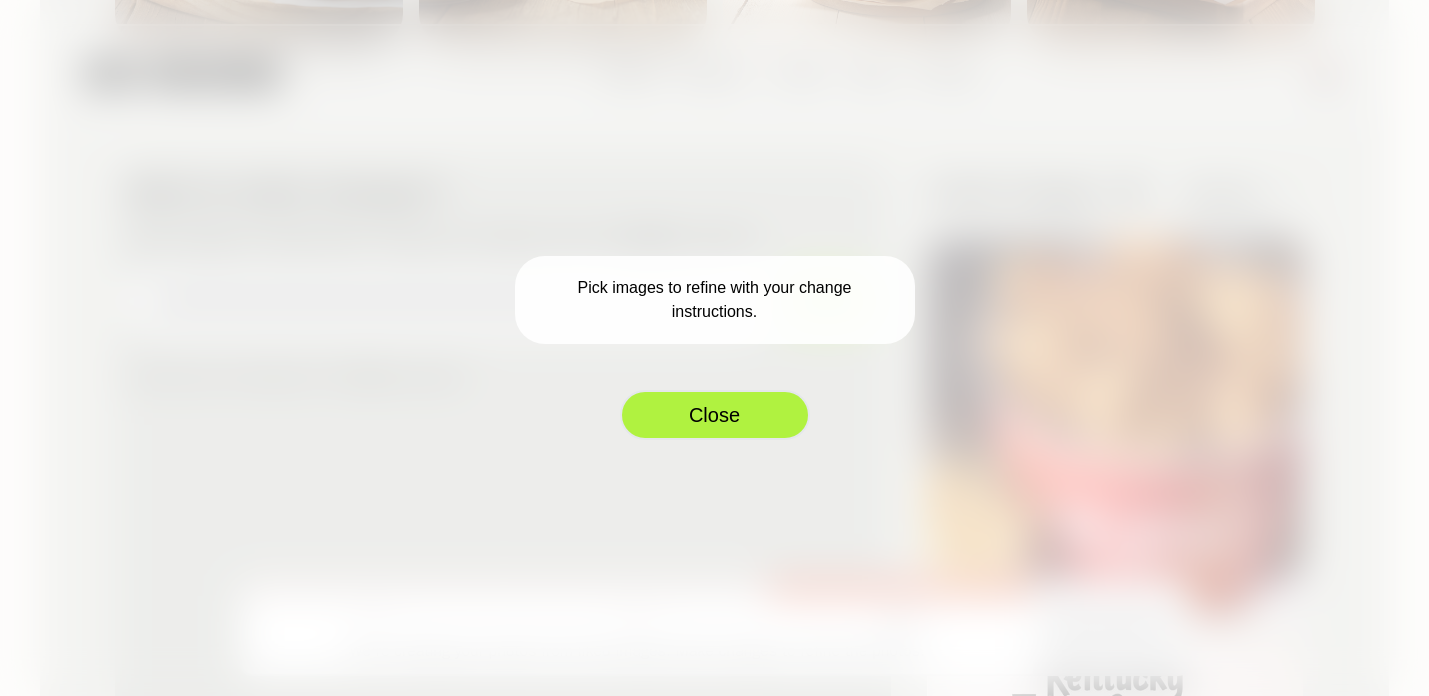 click on "Close" at bounding box center (715, 415) 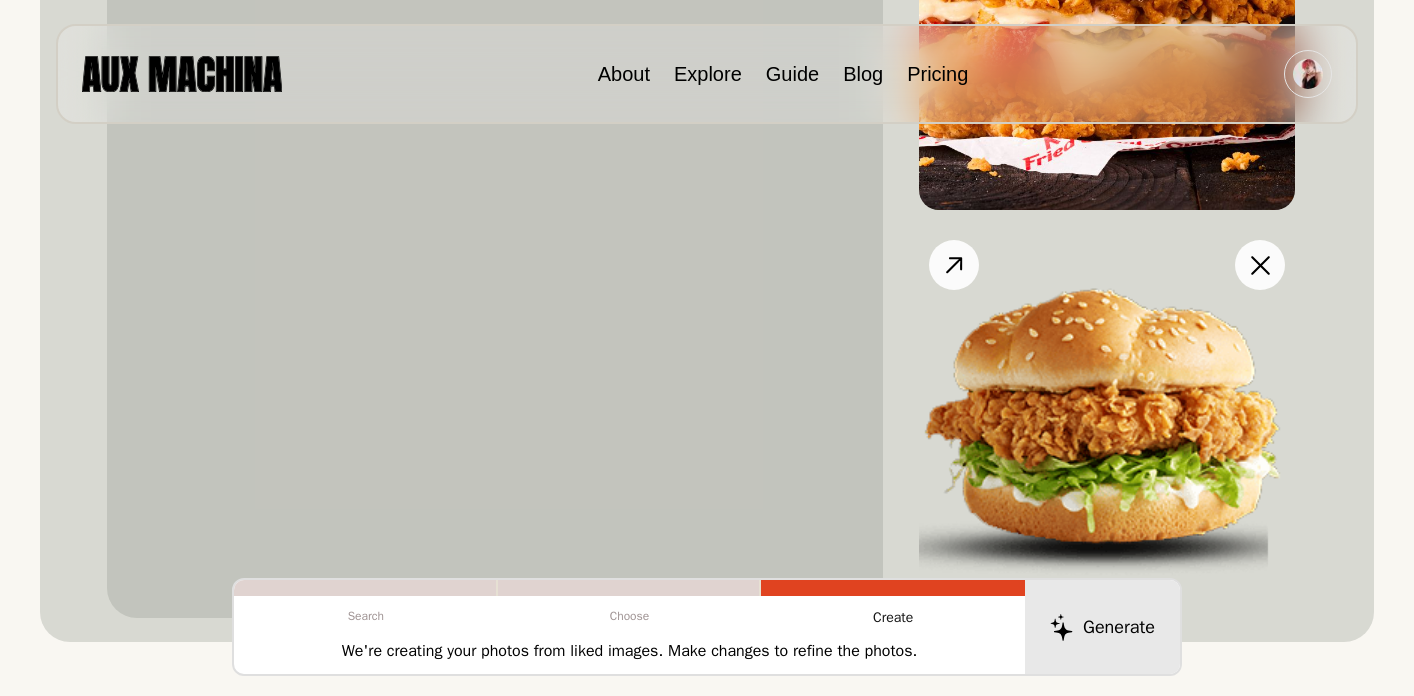 scroll, scrollTop: 2436, scrollLeft: 0, axis: vertical 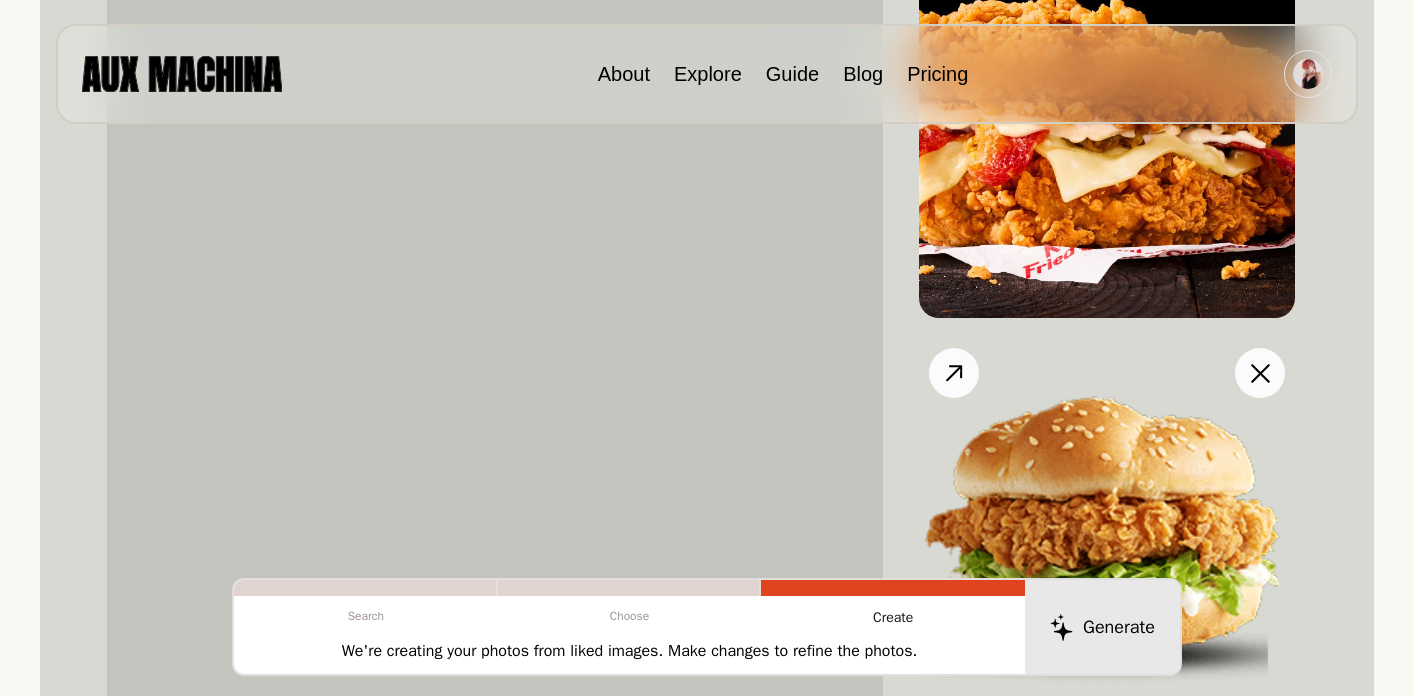click at bounding box center [1107, 526] 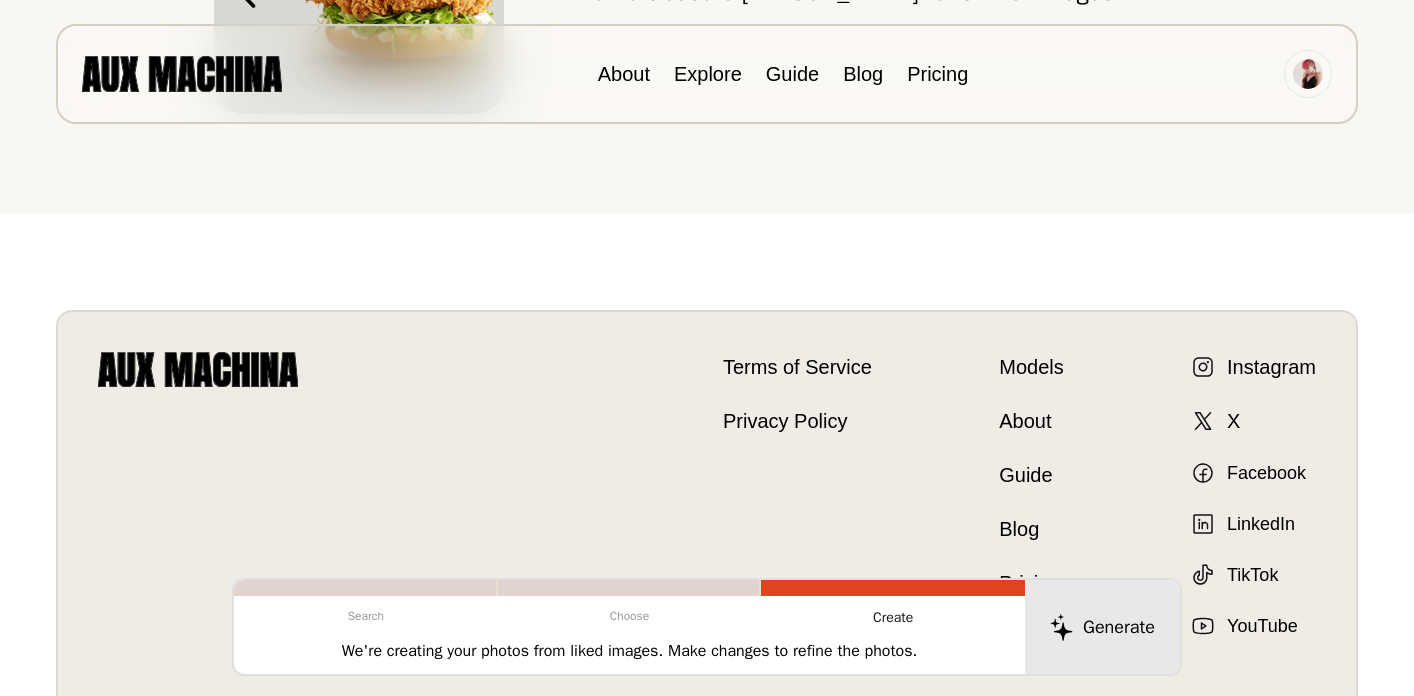 scroll, scrollTop: 0, scrollLeft: 0, axis: both 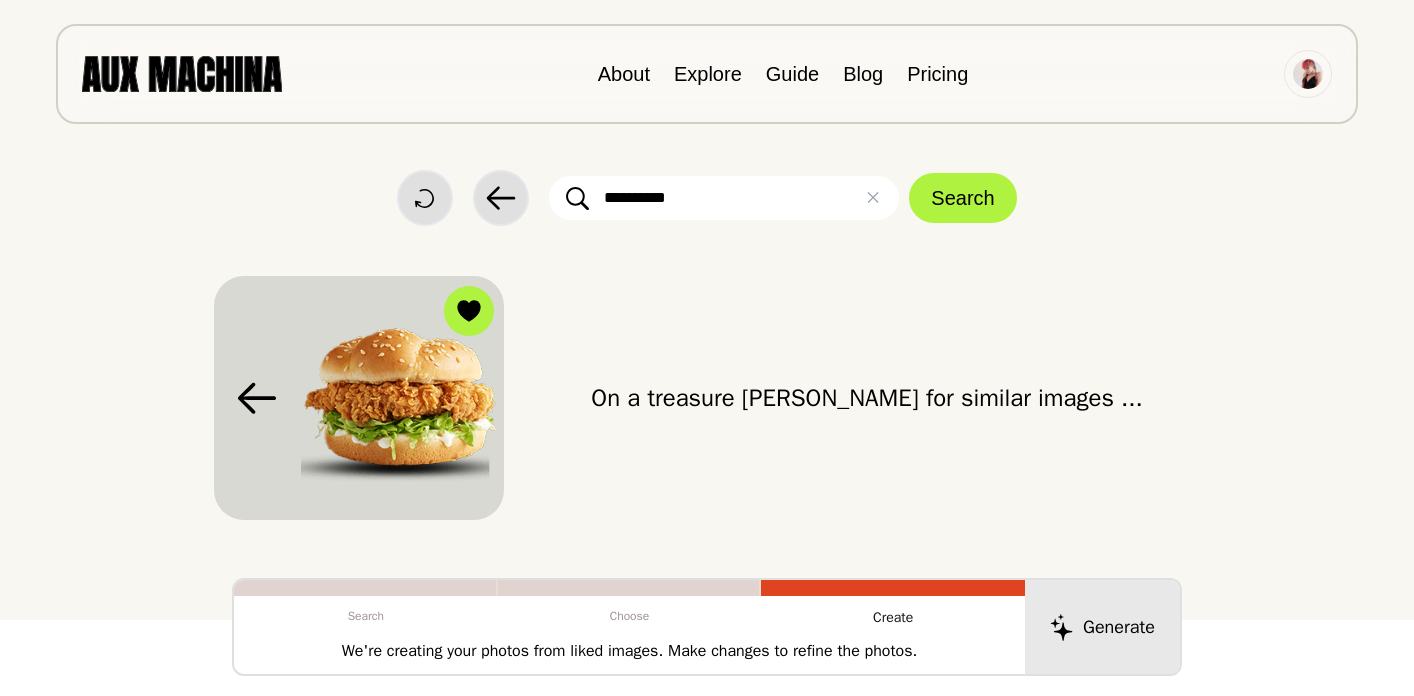 click 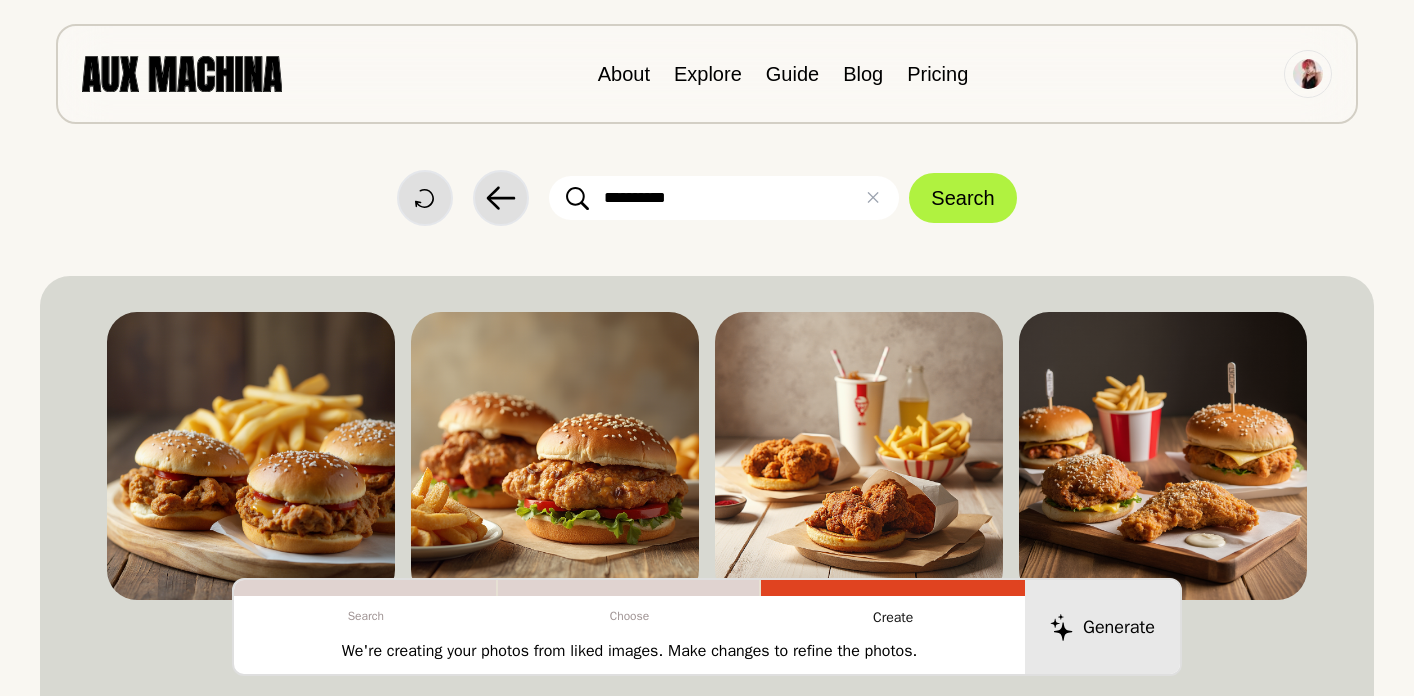 scroll, scrollTop: 656, scrollLeft: 0, axis: vertical 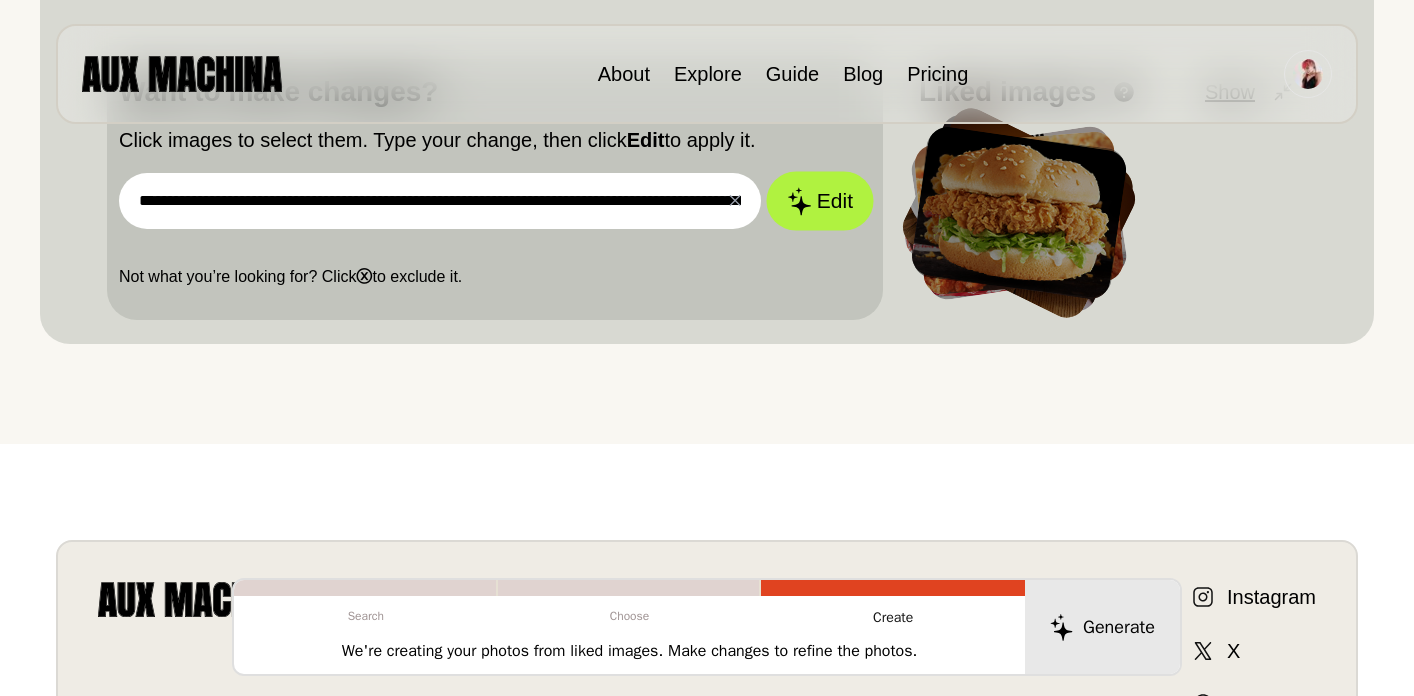 click on "Edit" at bounding box center [820, 201] 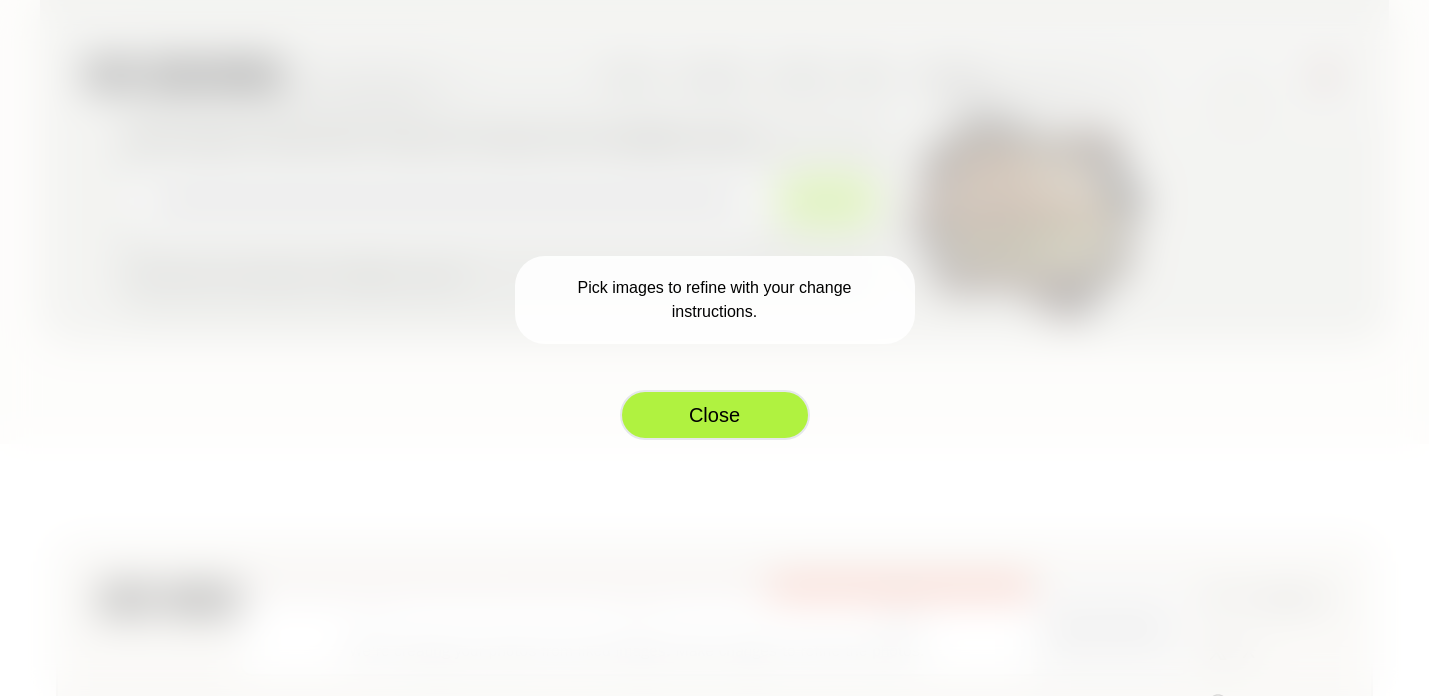 click on "Close" at bounding box center [715, 415] 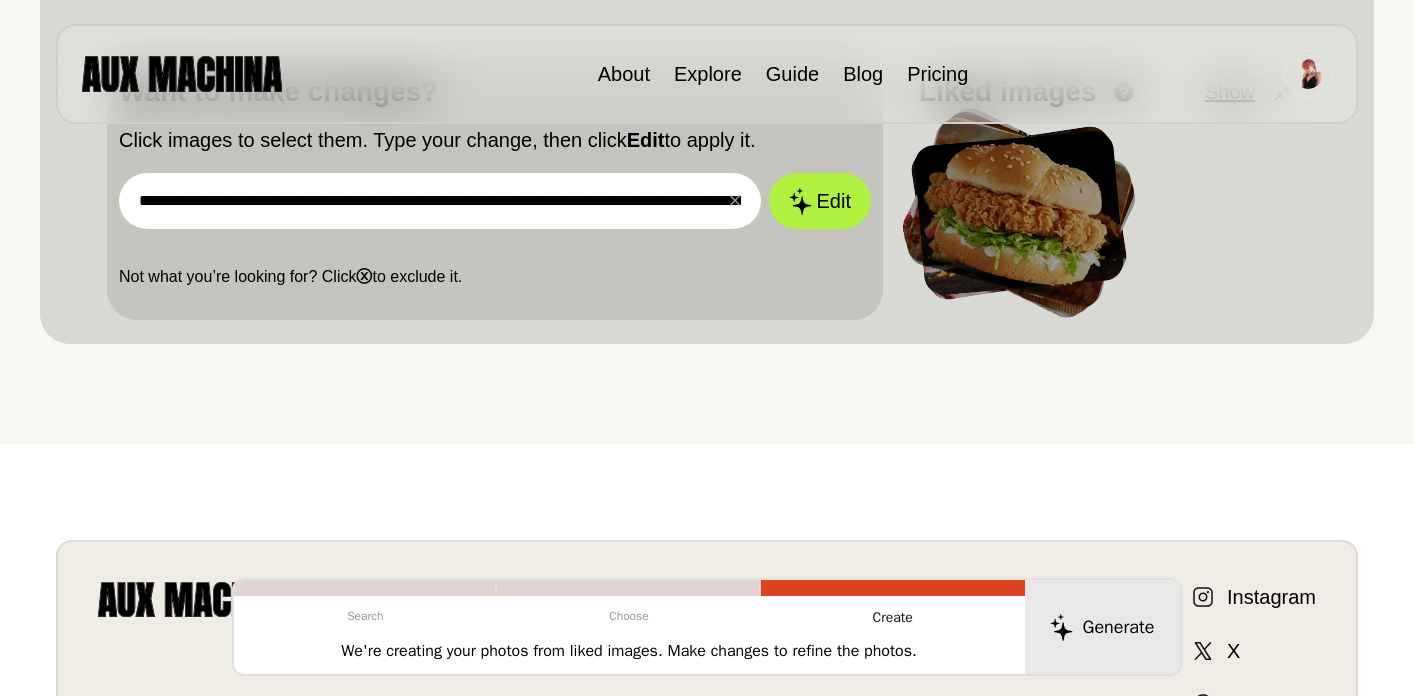 click at bounding box center [1018, 213] 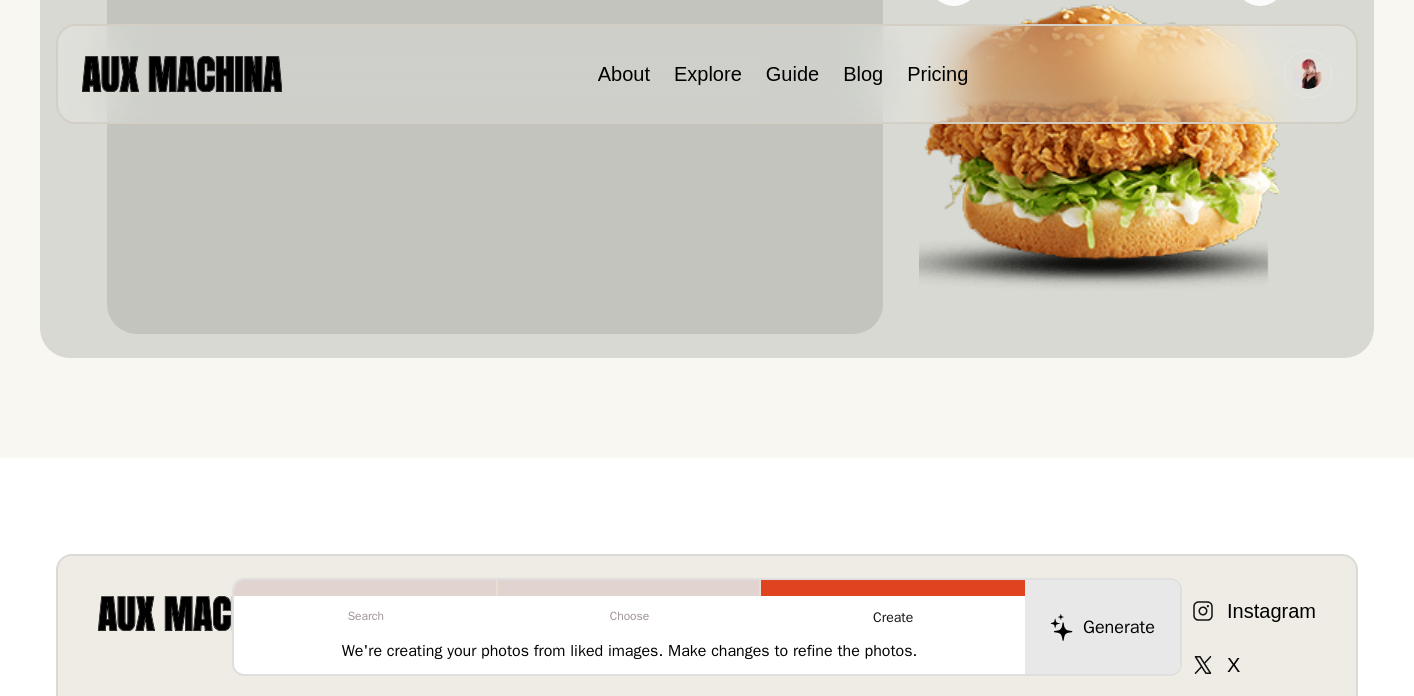click at bounding box center (1107, 134) 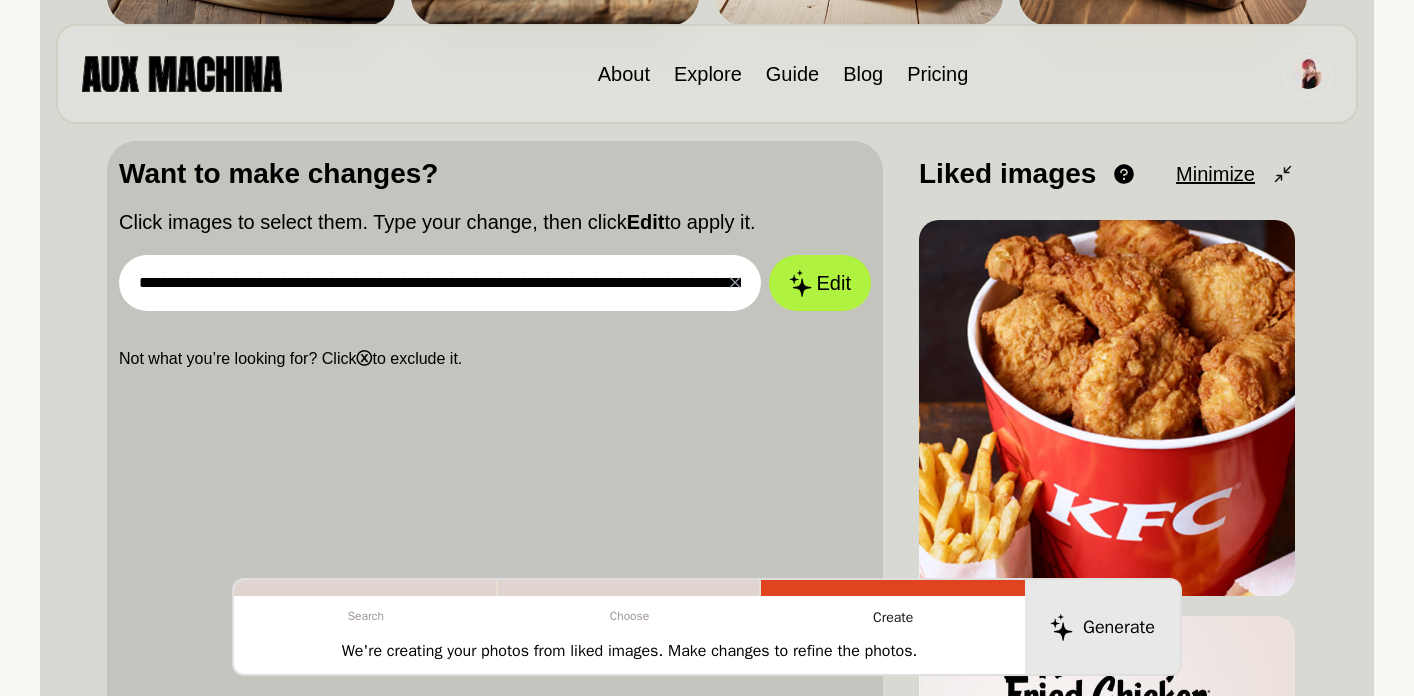 scroll, scrollTop: 603, scrollLeft: 0, axis: vertical 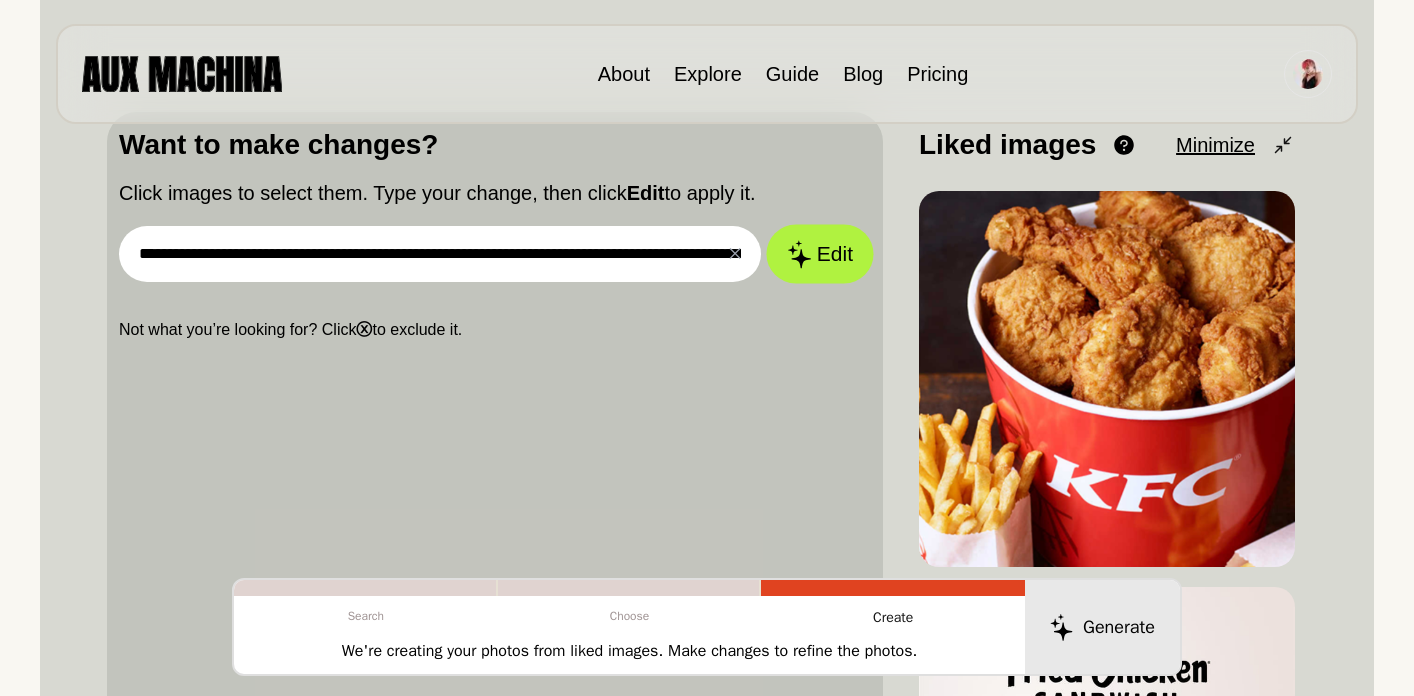 click 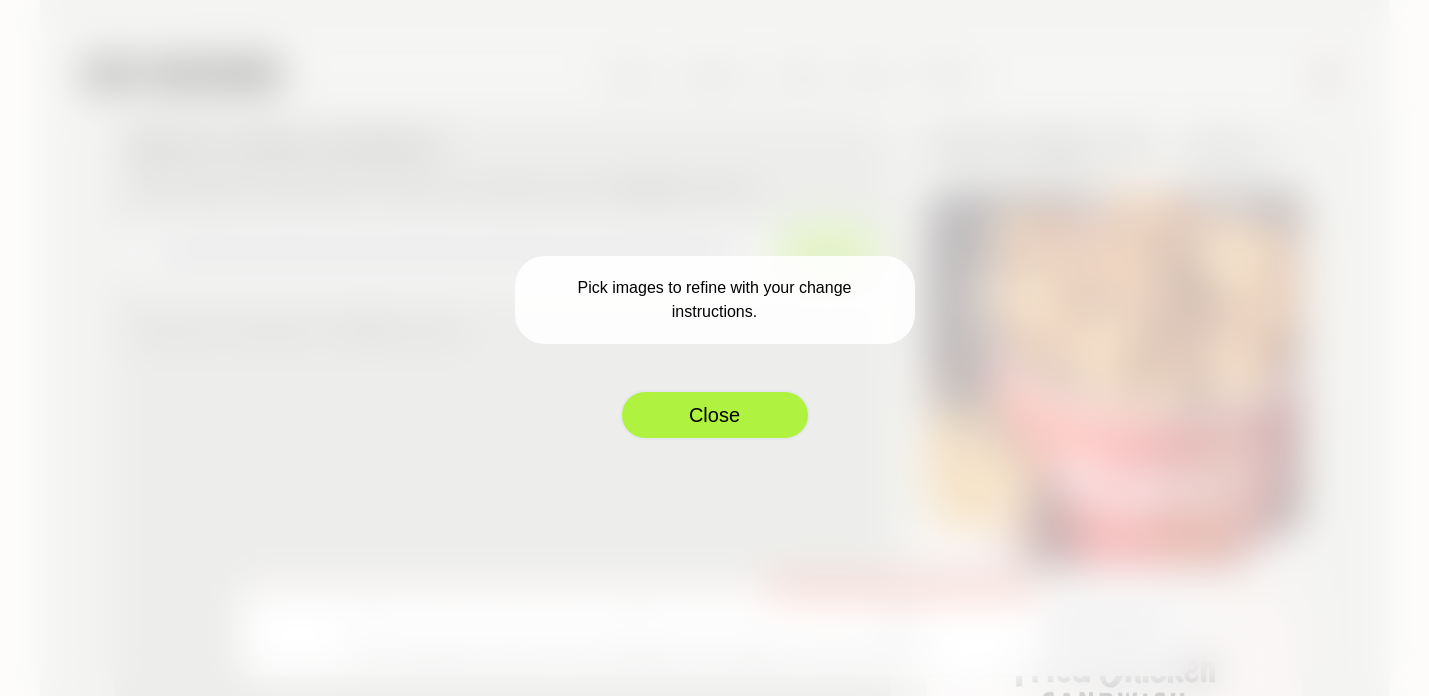click on "Close" at bounding box center (715, 415) 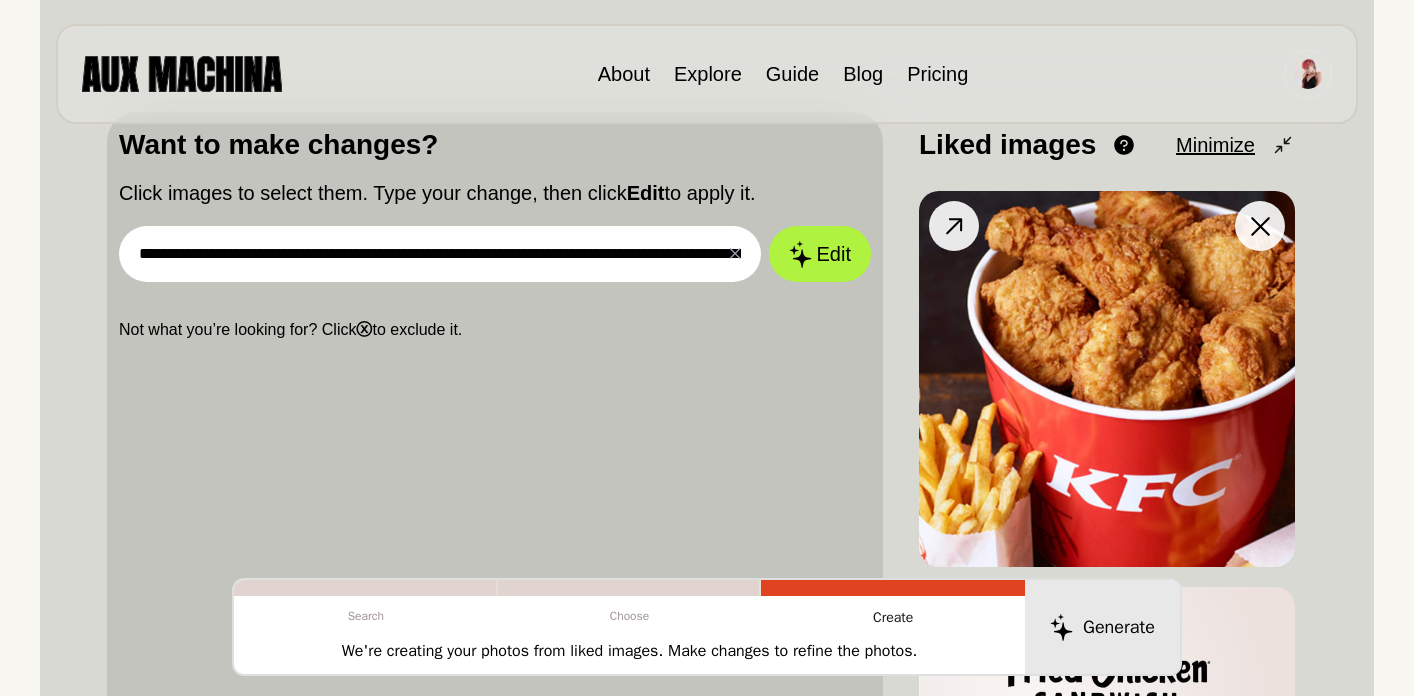 click at bounding box center [1260, 226] 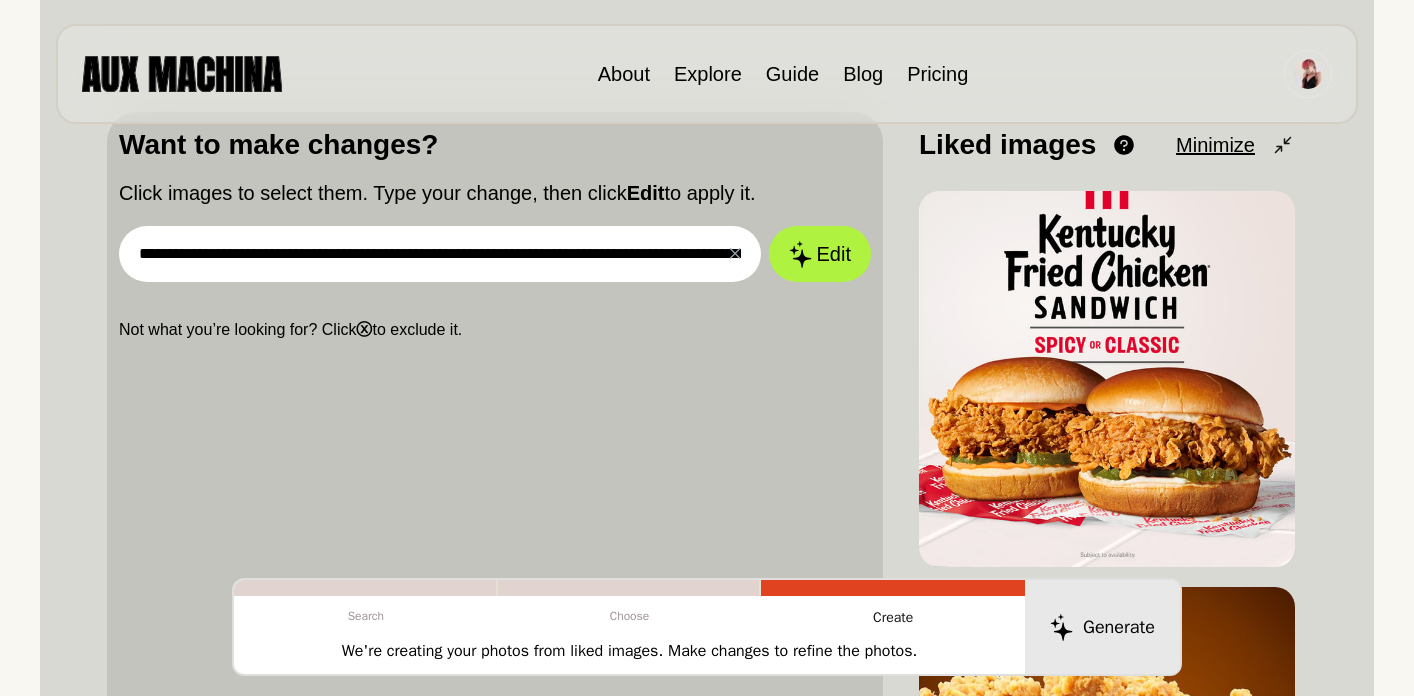 click at bounding box center (0, 0) 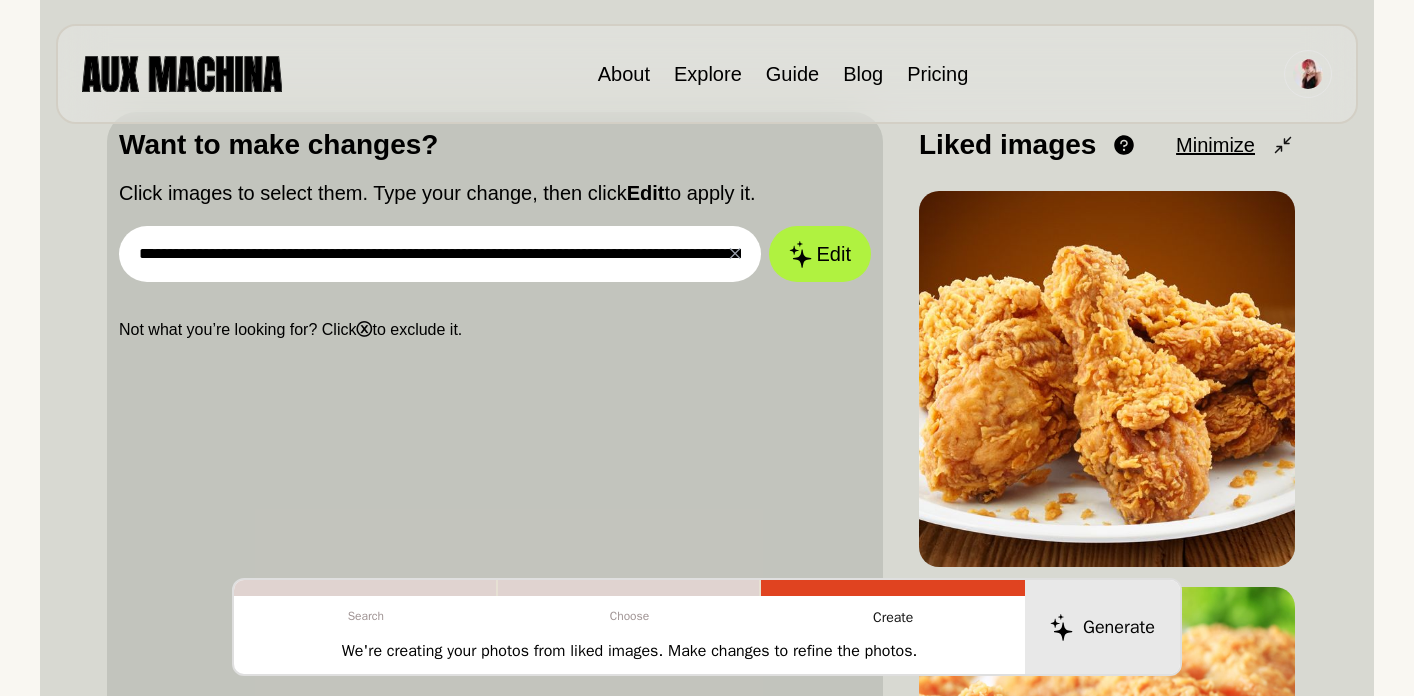 click at bounding box center (0, 0) 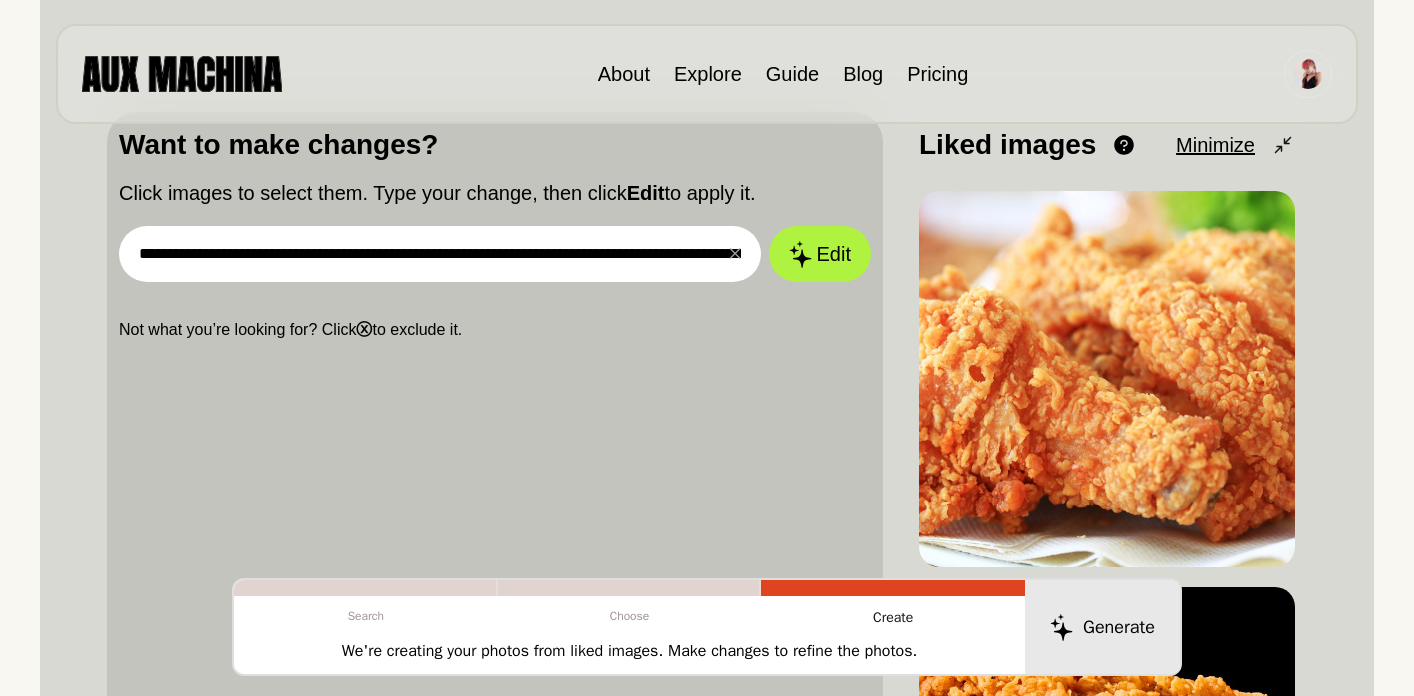 click at bounding box center (0, 0) 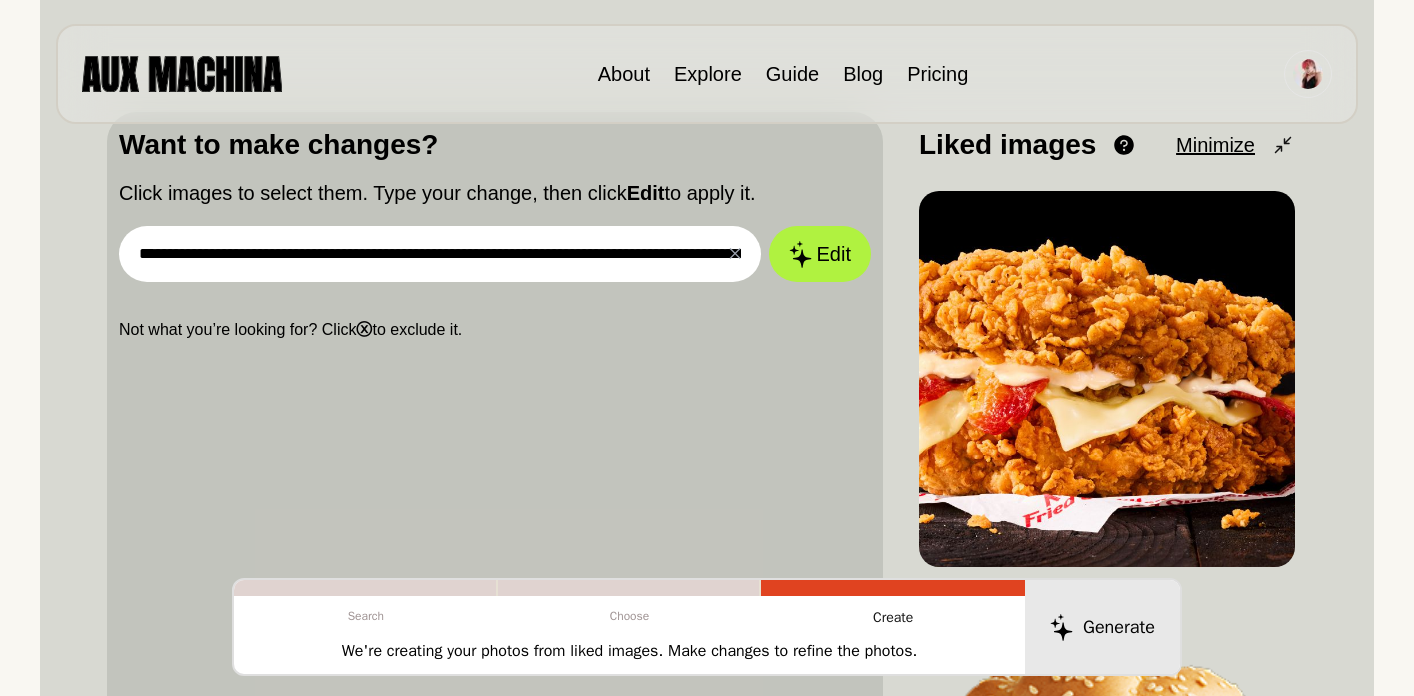 click at bounding box center (0, 0) 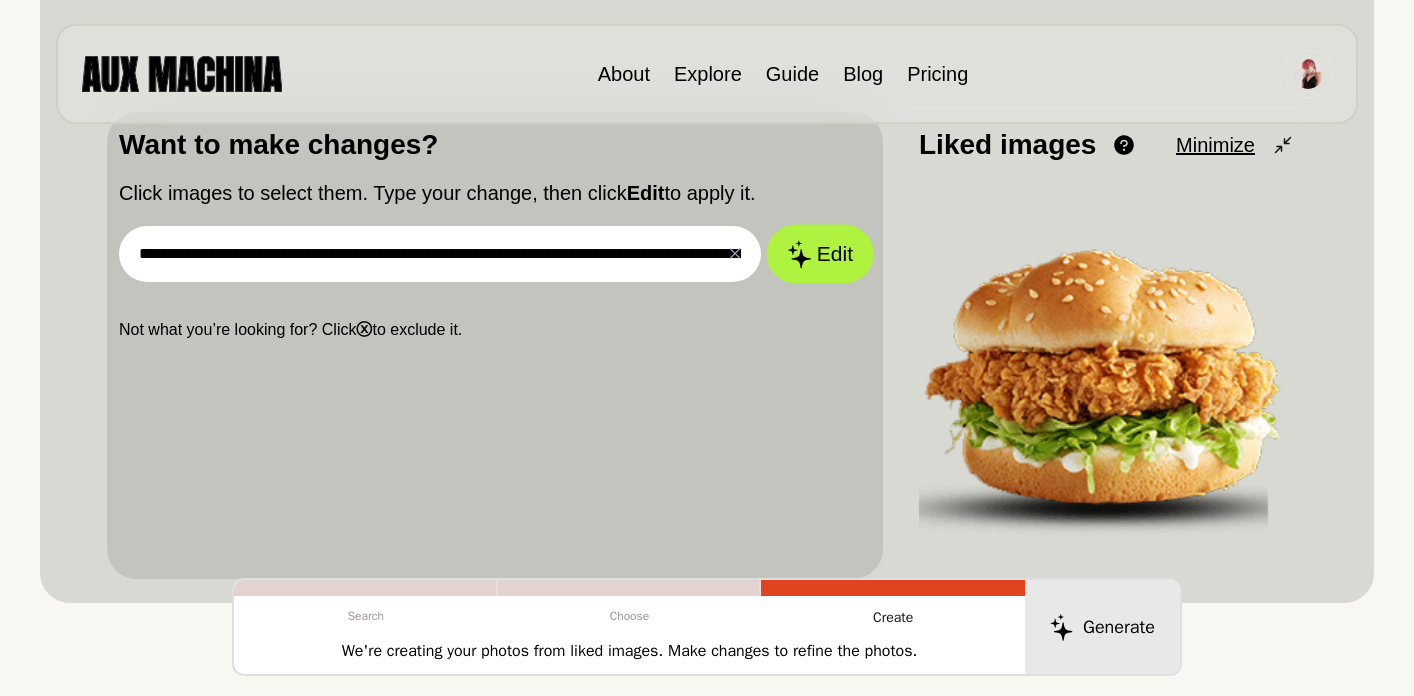 click 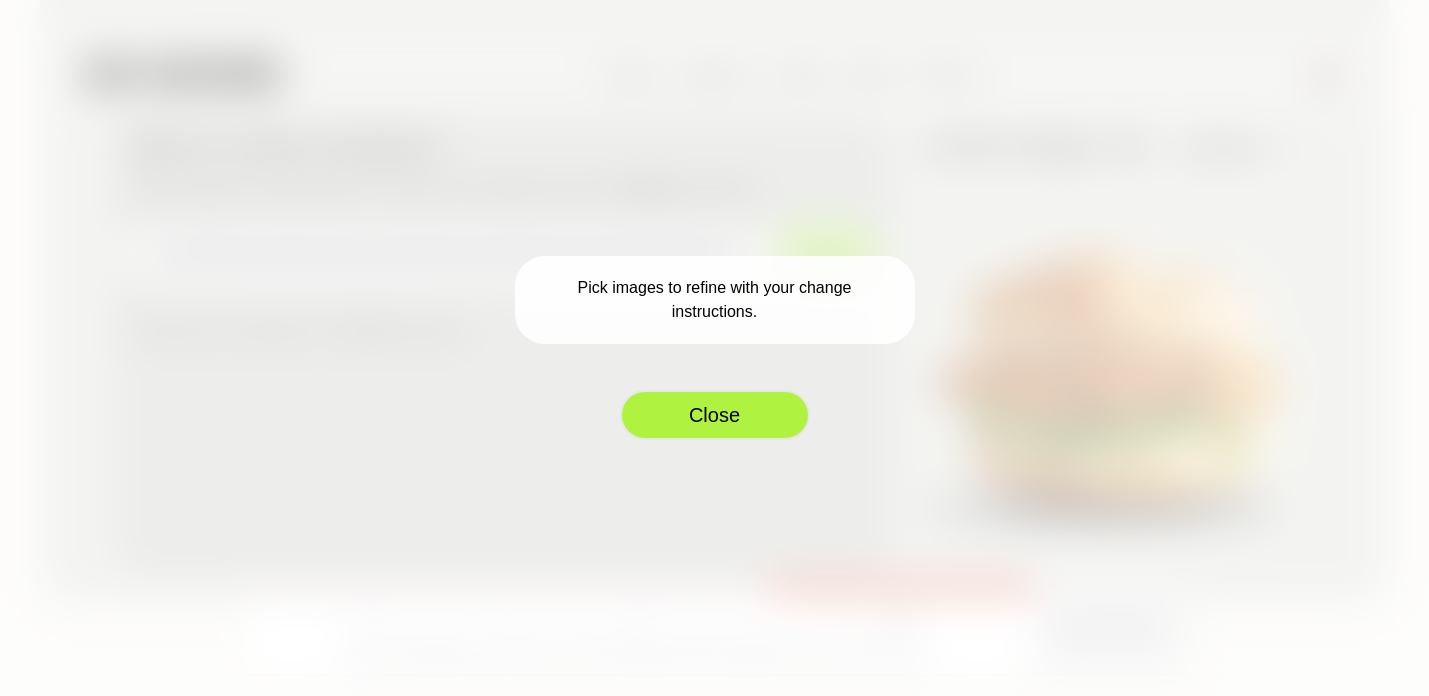 click on "Close" at bounding box center [715, 415] 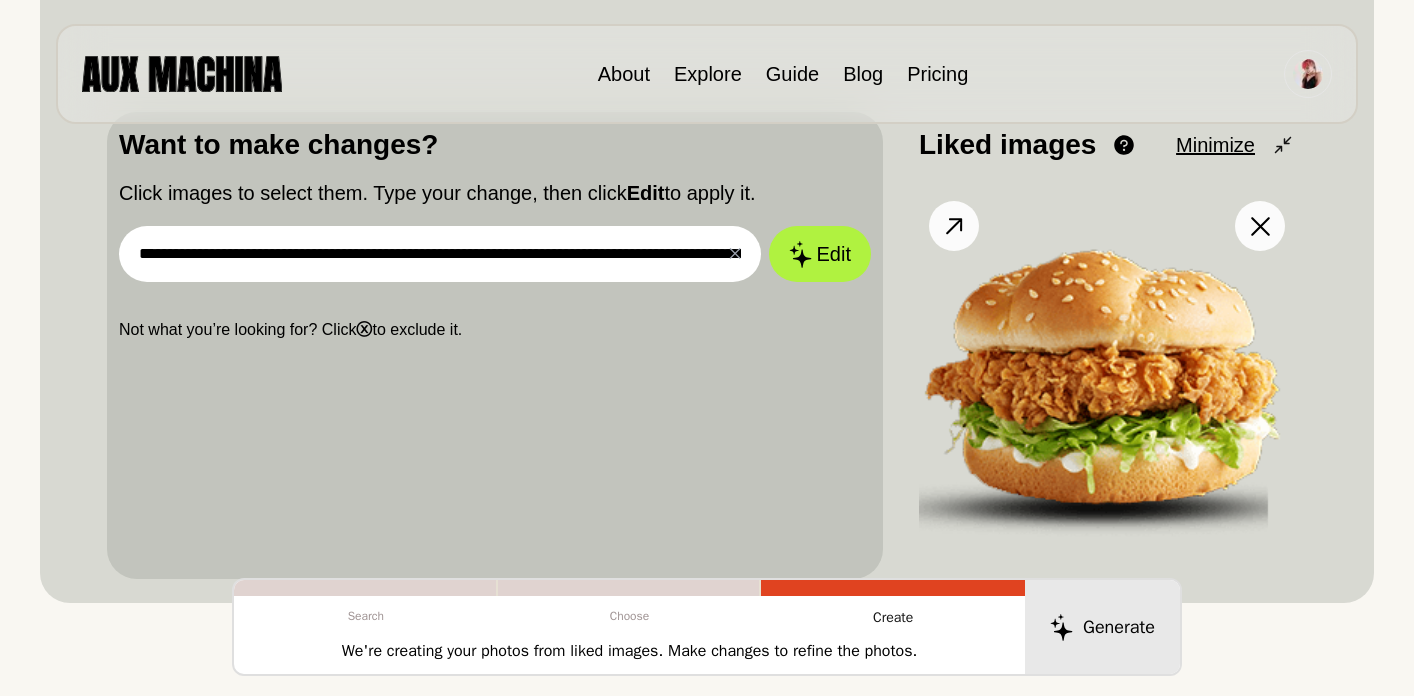 click at bounding box center [1107, 379] 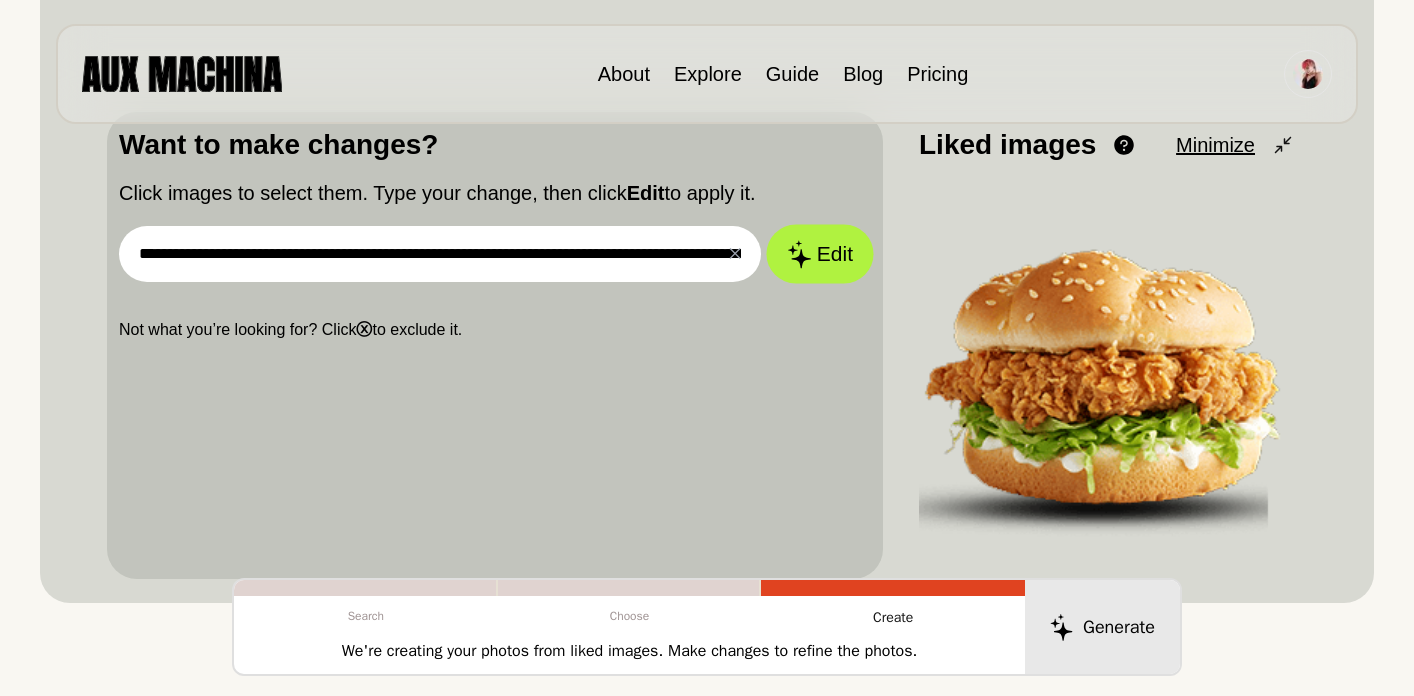 click 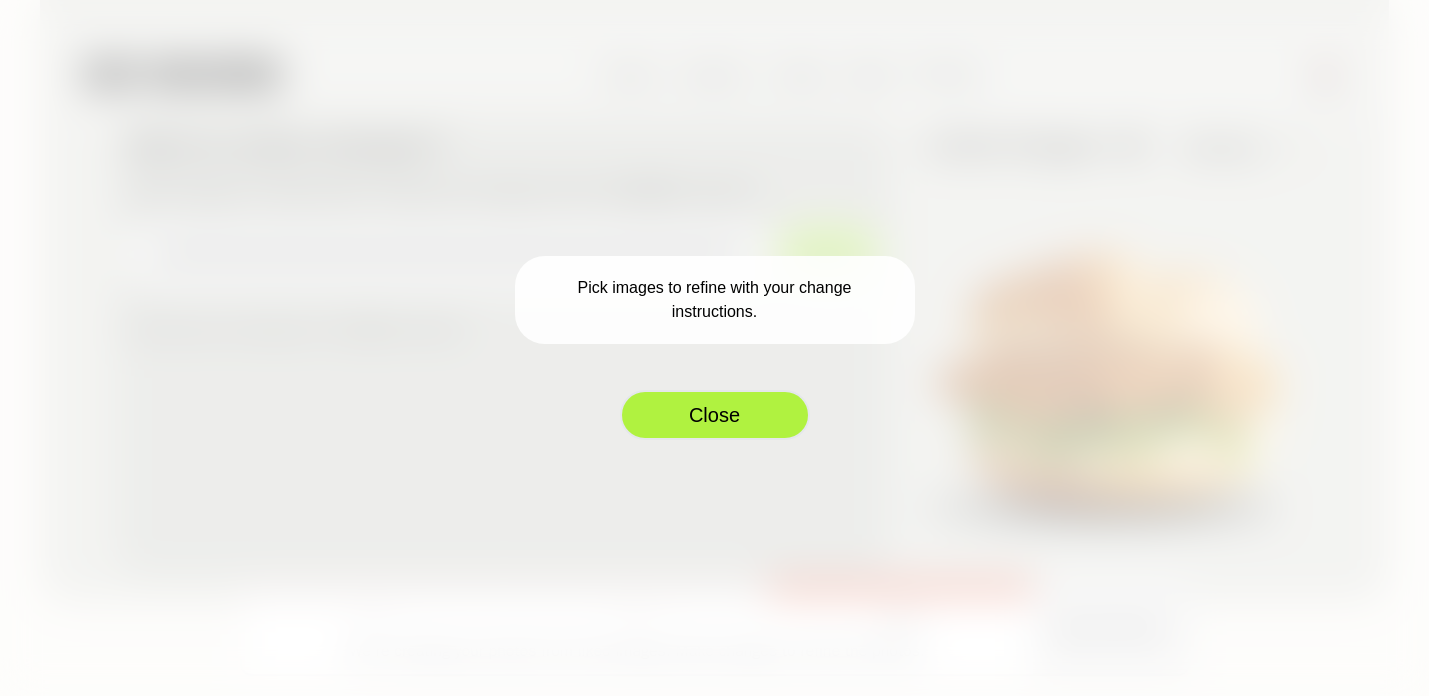 click on "Close" at bounding box center (715, 415) 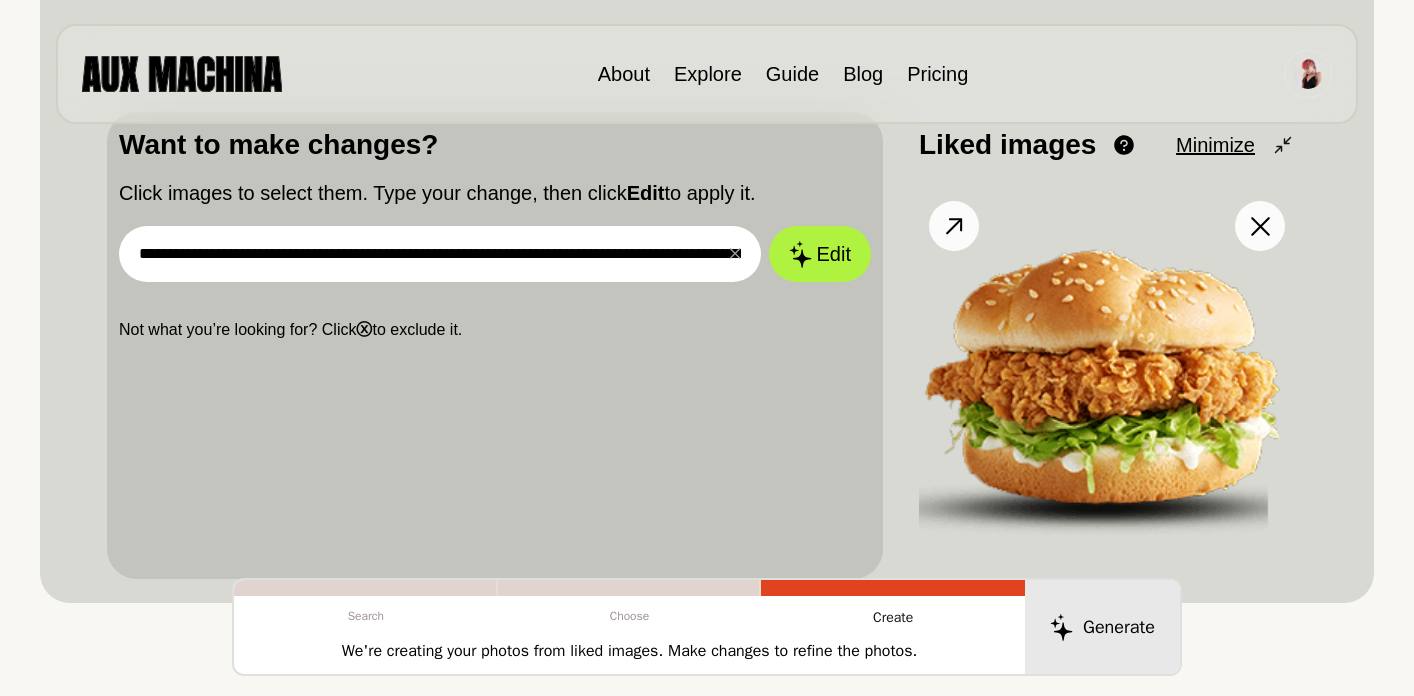 click at bounding box center [1107, 379] 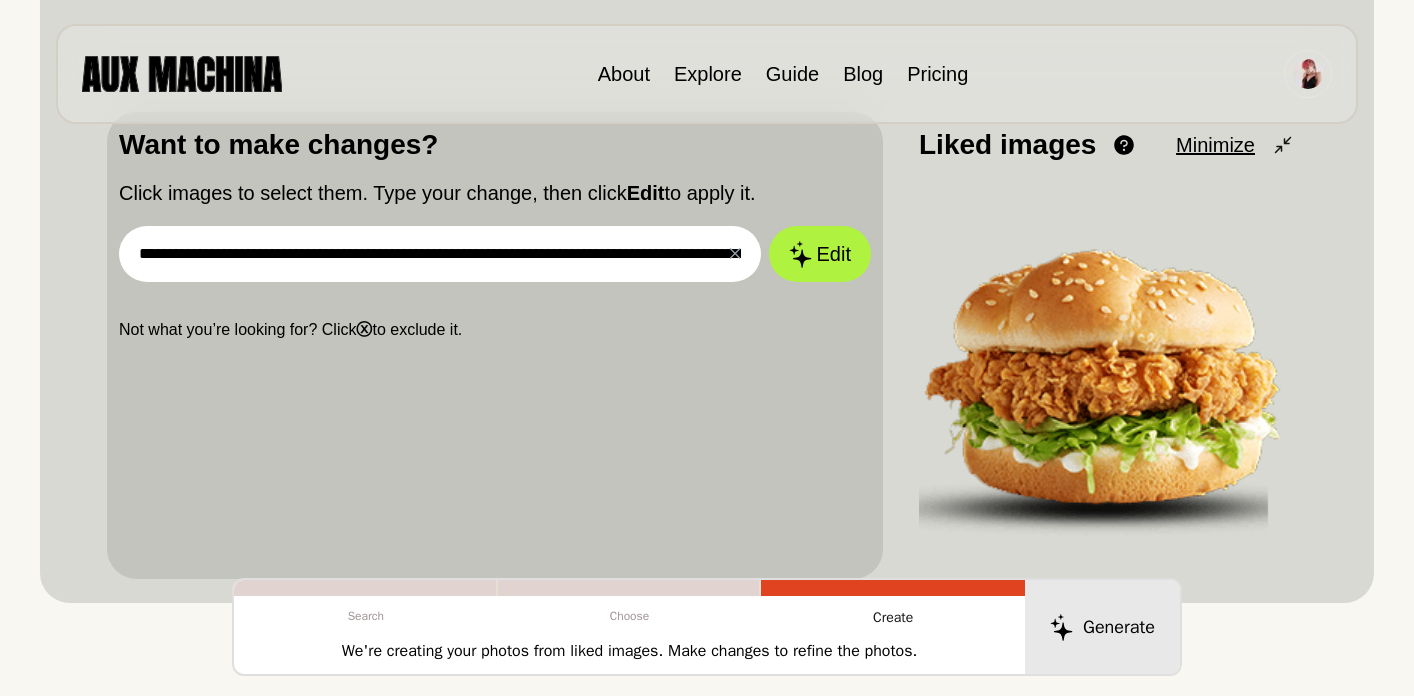 click on "**********" at bounding box center (440, 254) 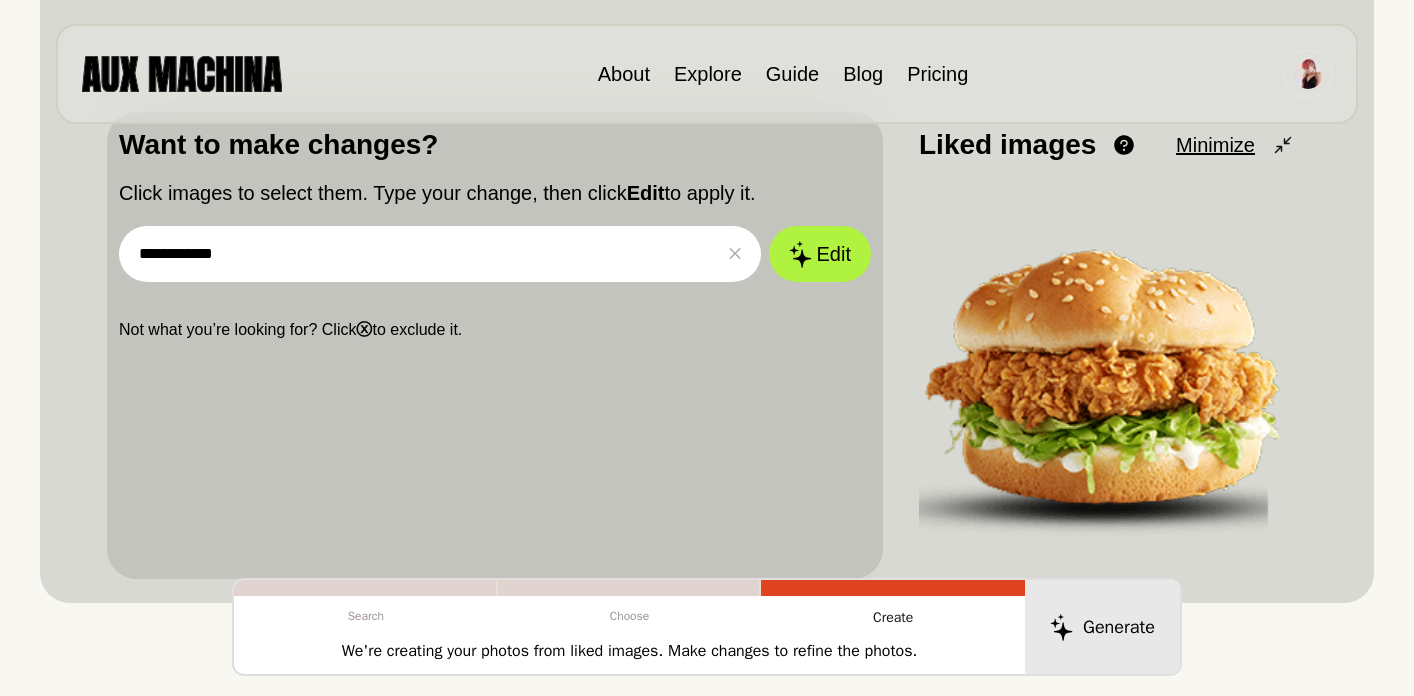 click on "**********" at bounding box center (440, 254) 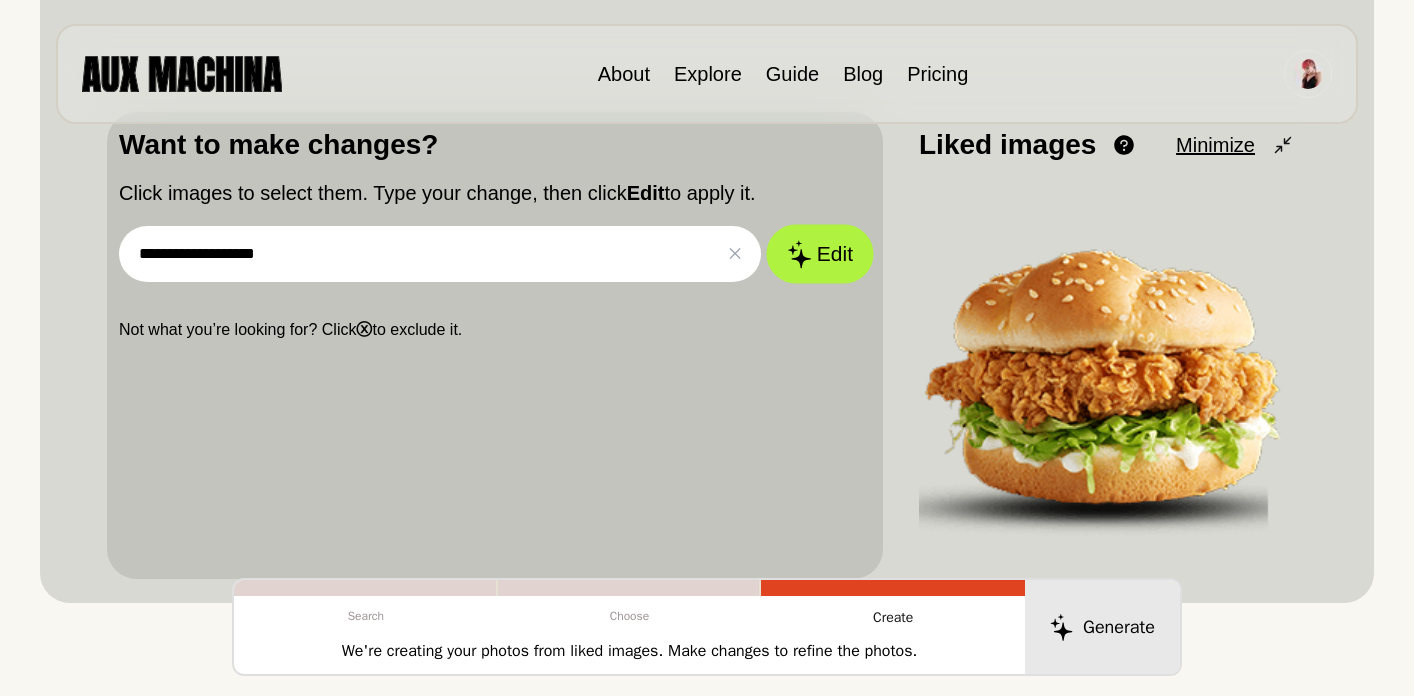 type on "**********" 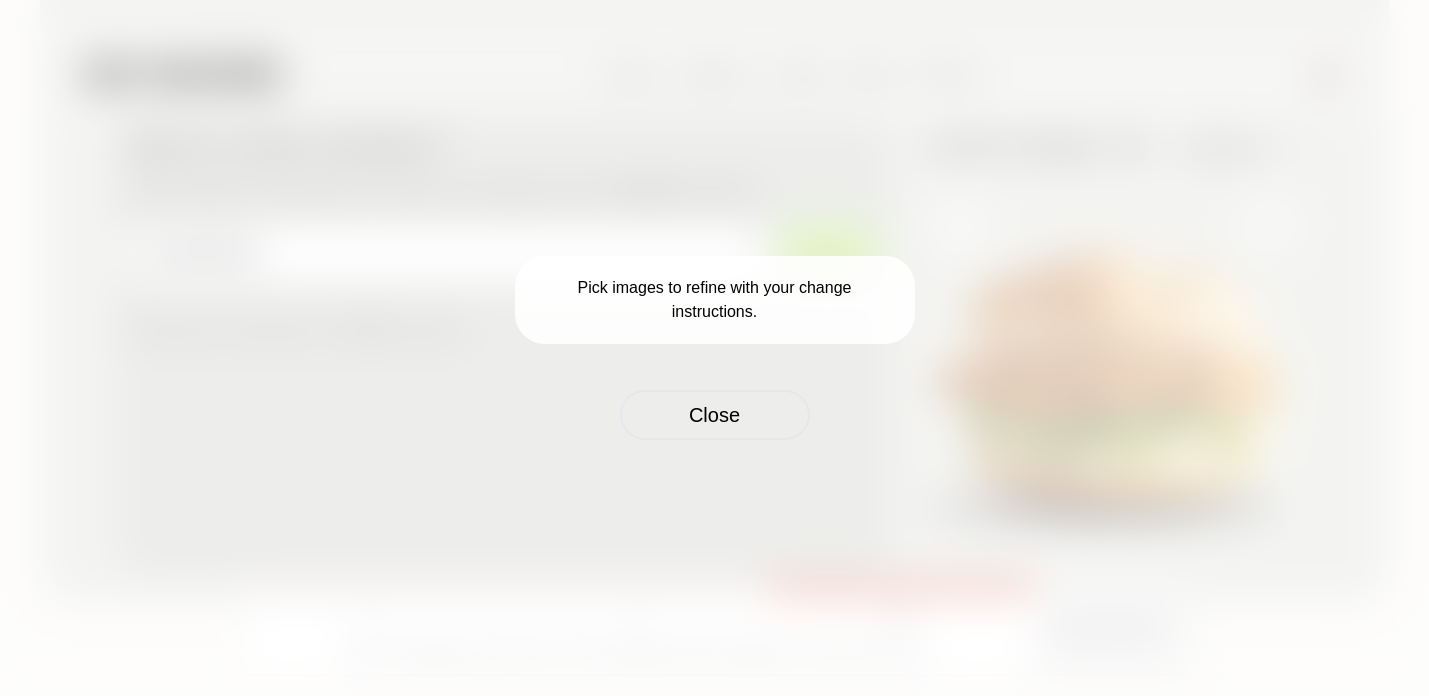 drag, startPoint x: 761, startPoint y: 415, endPoint x: 1045, endPoint y: 334, distance: 295.32526 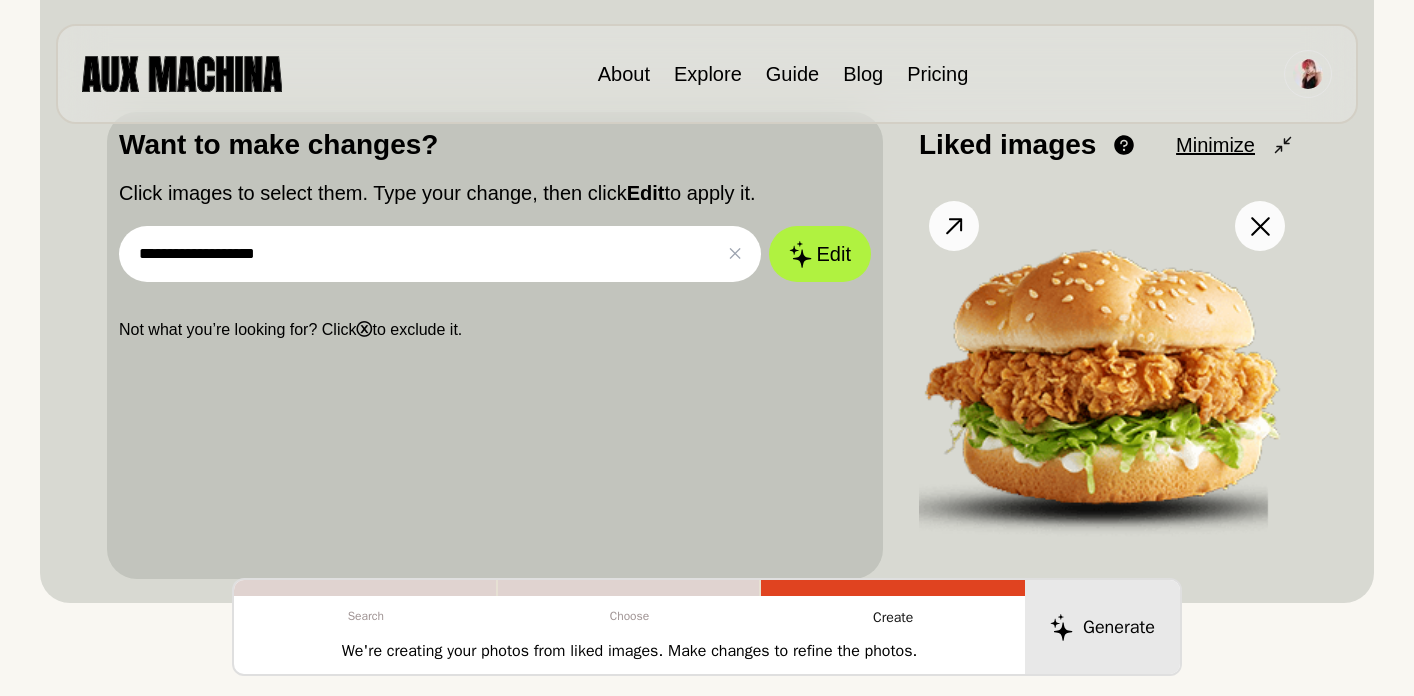 click at bounding box center [1107, 379] 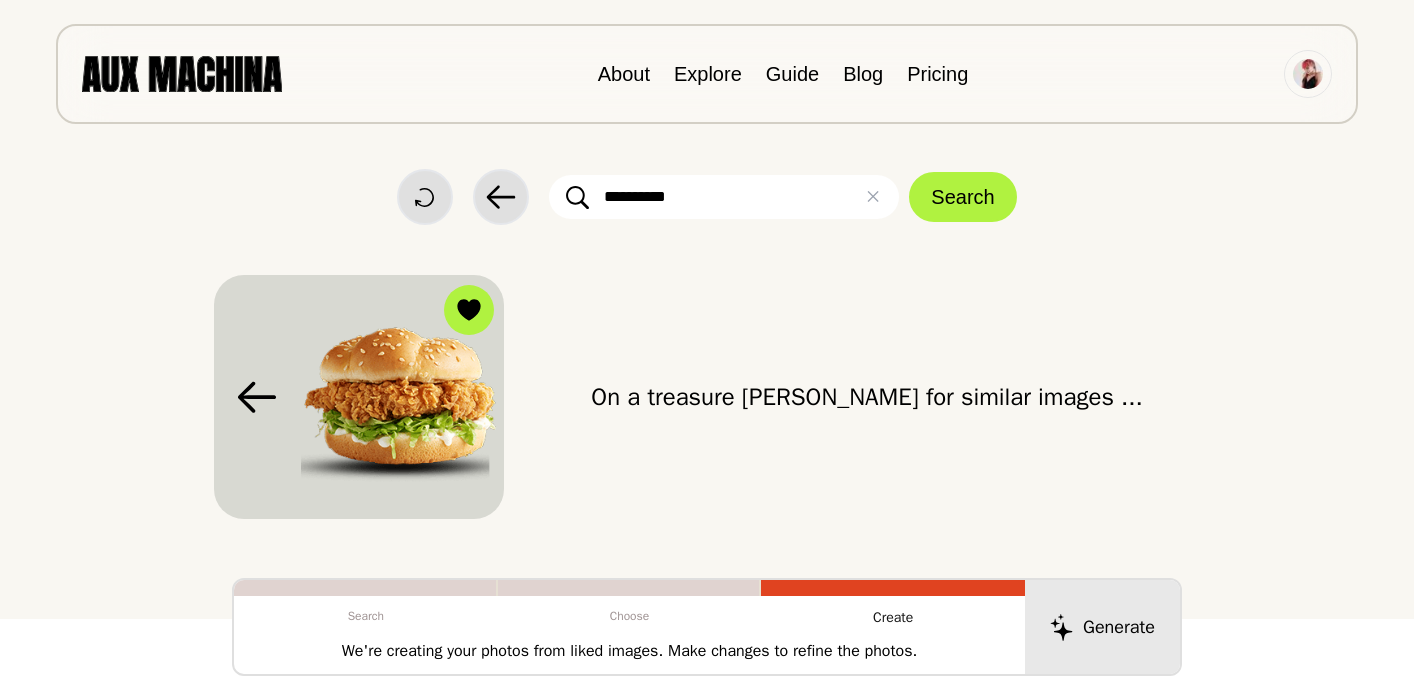 scroll, scrollTop: 0, scrollLeft: 0, axis: both 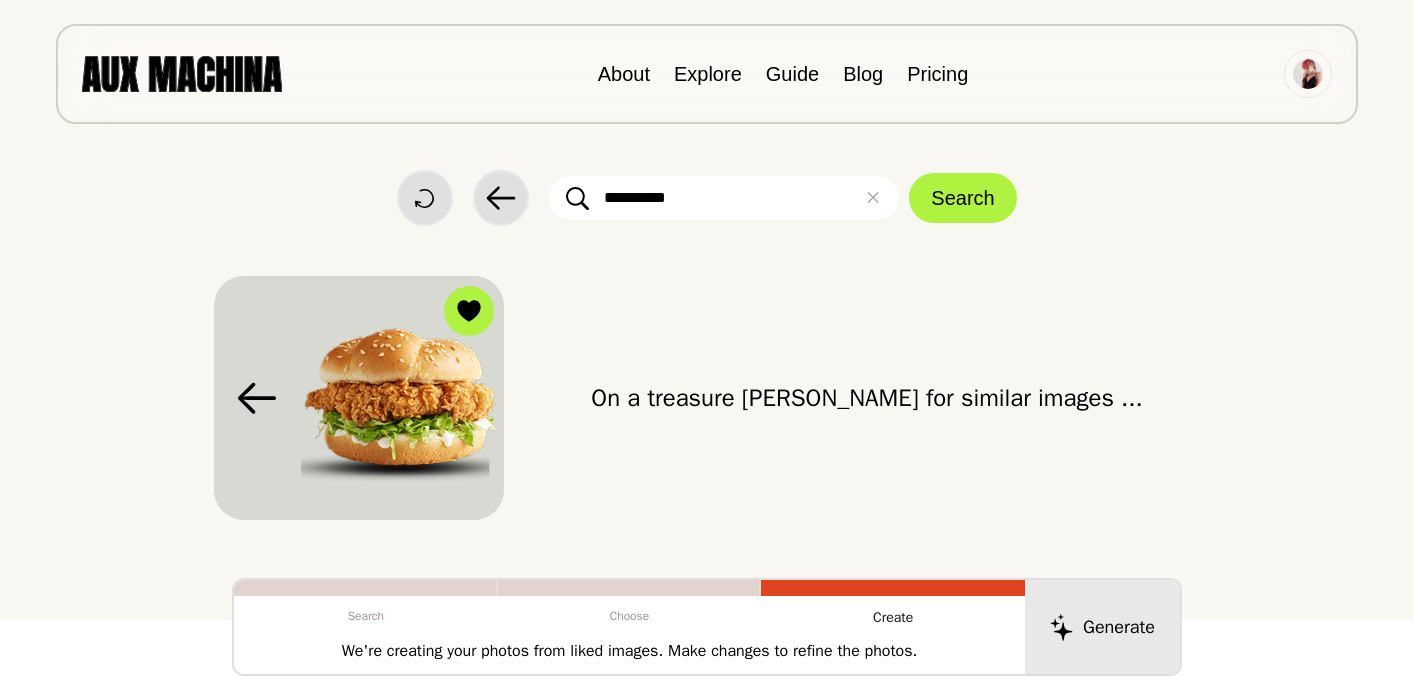 click on "On a treasure hunt for similar images ..." at bounding box center (866, 398) 